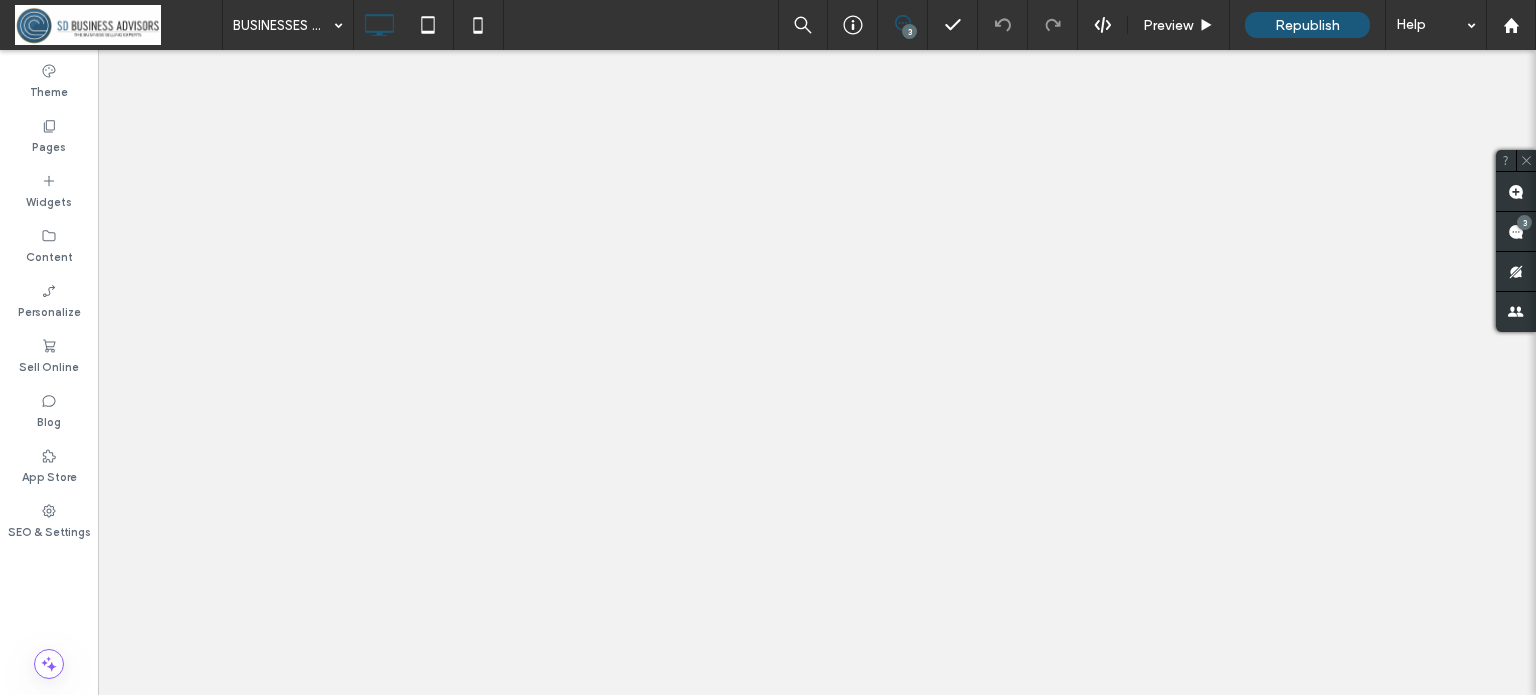 click on "Pages" at bounding box center [49, 145] 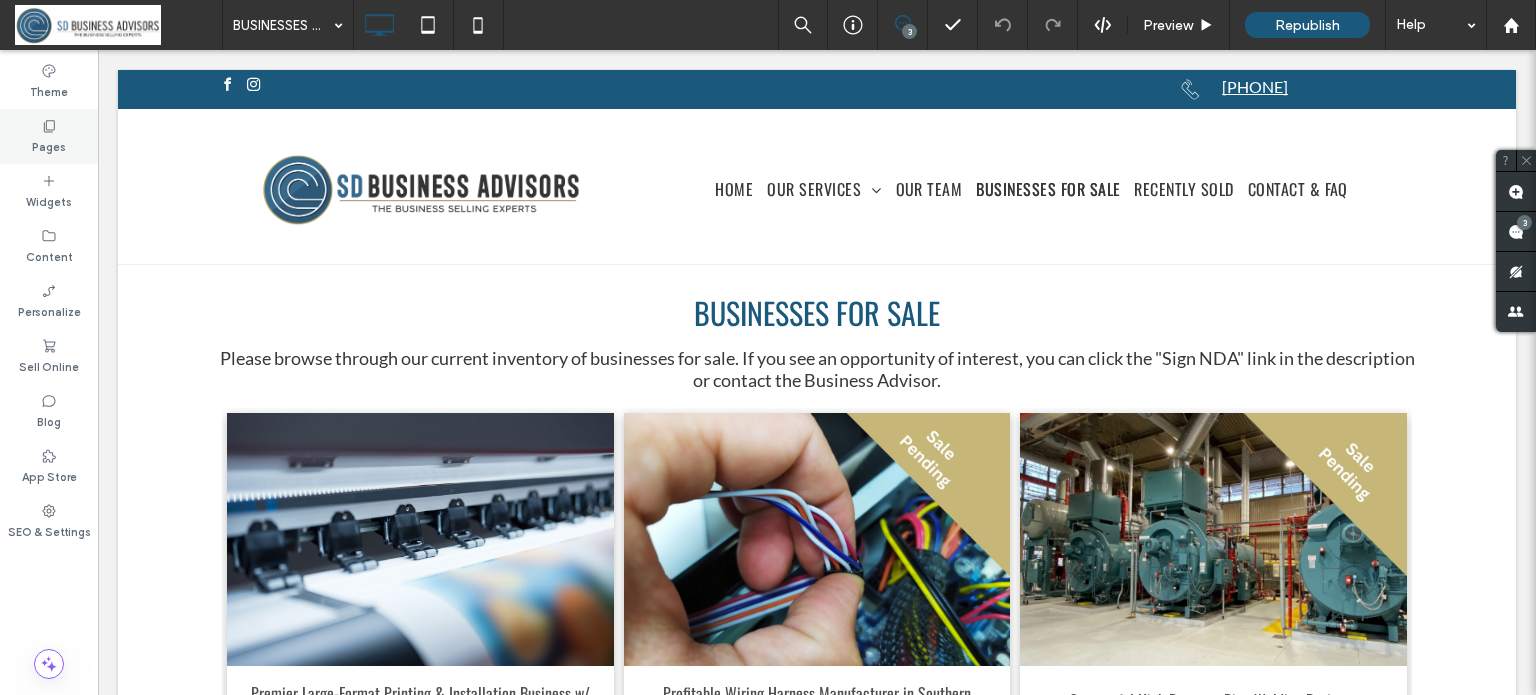 scroll, scrollTop: 0, scrollLeft: 0, axis: both 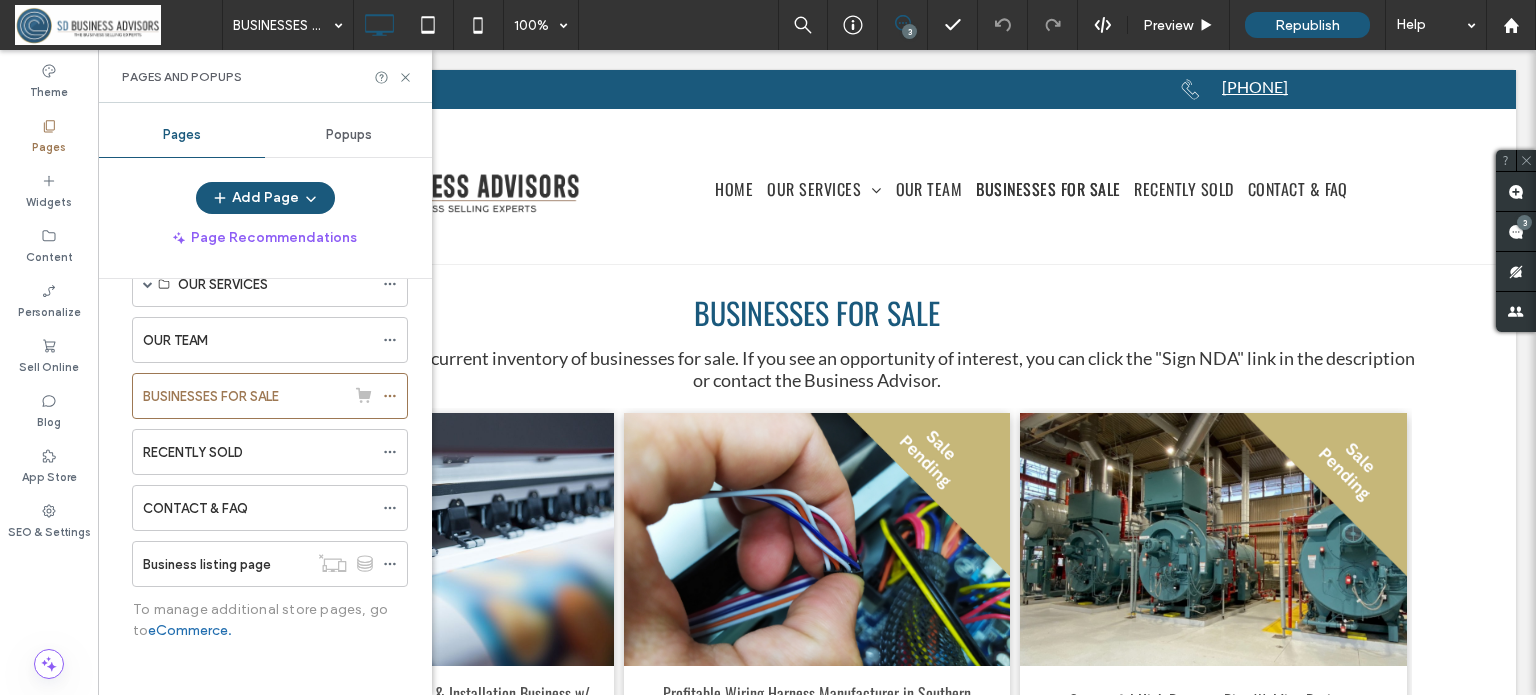 click on "OUR TEAM" at bounding box center (258, 340) 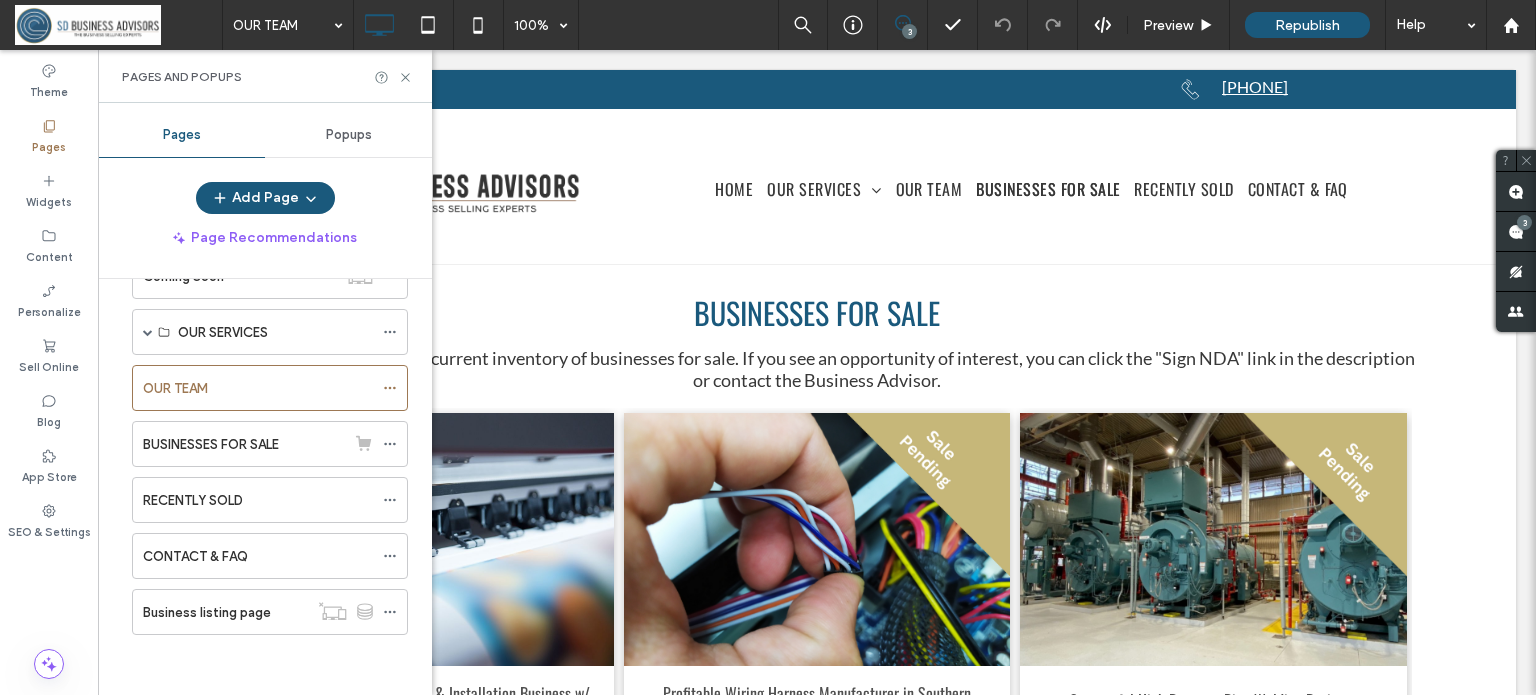 scroll, scrollTop: 112, scrollLeft: 0, axis: vertical 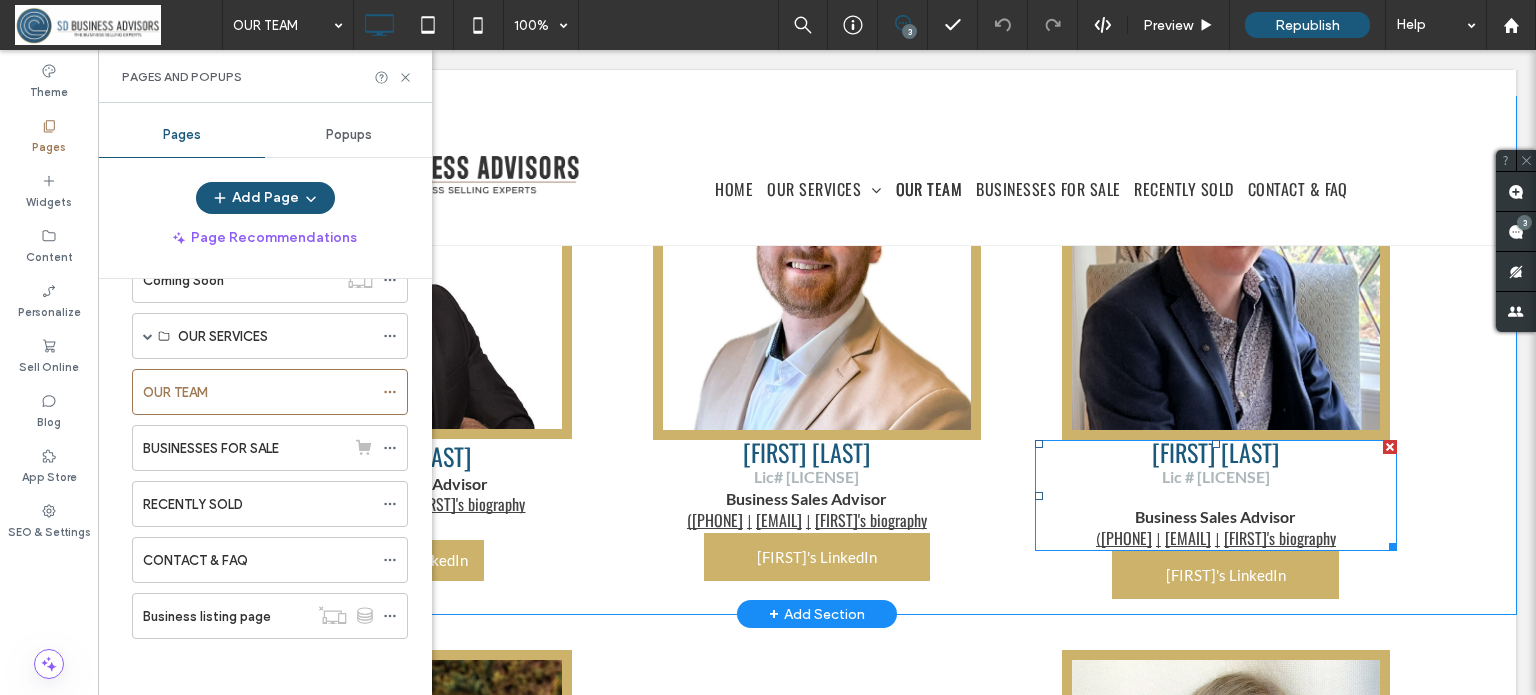 click on "David's biography" at bounding box center (1280, 538) 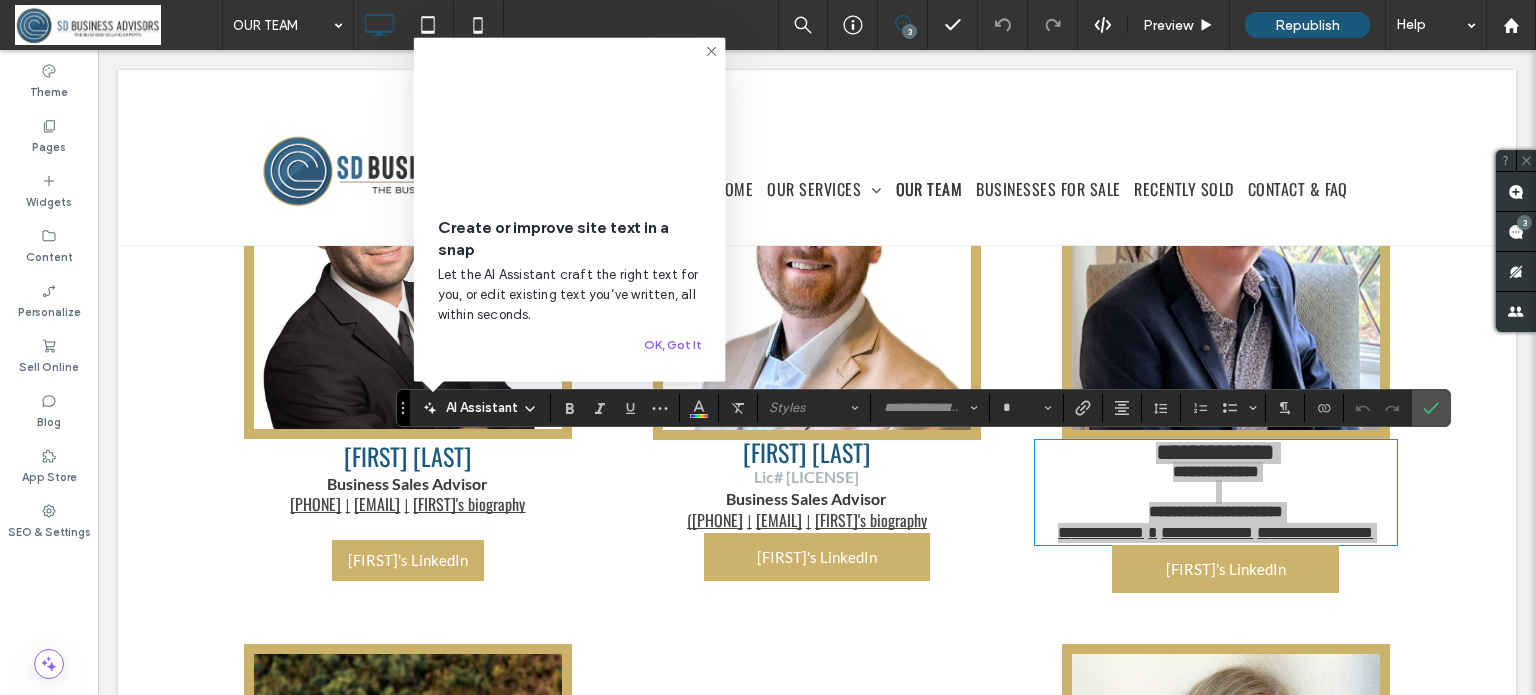 click 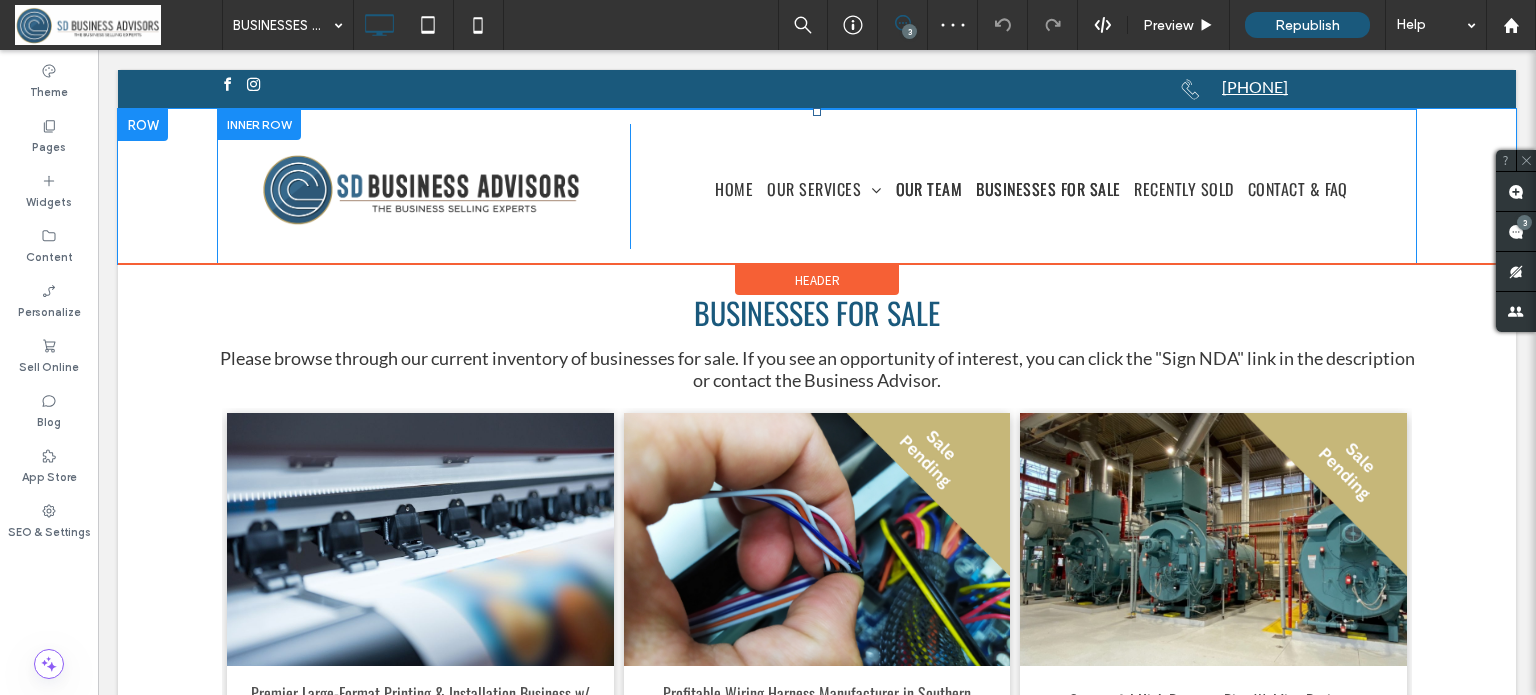 scroll, scrollTop: 0, scrollLeft: 0, axis: both 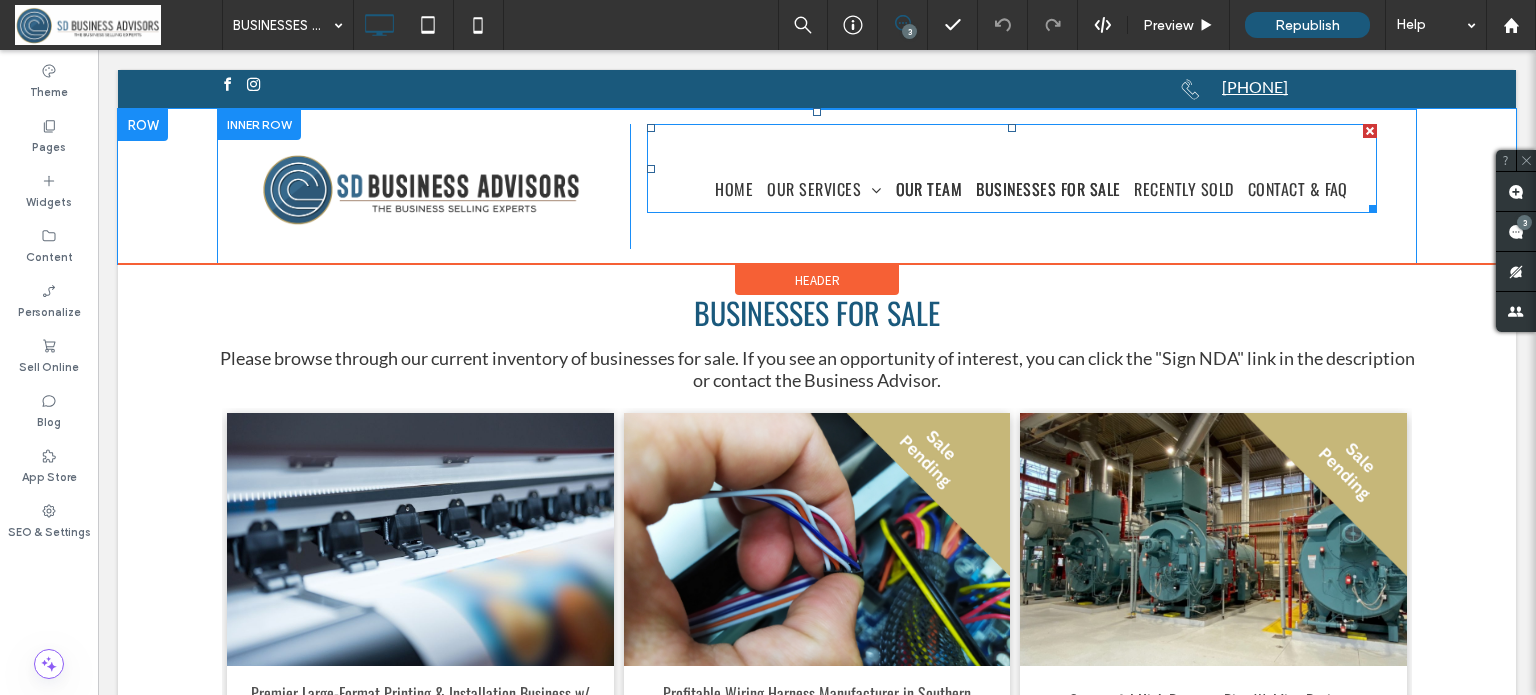 click on "OUR TEAM" at bounding box center [929, 189] 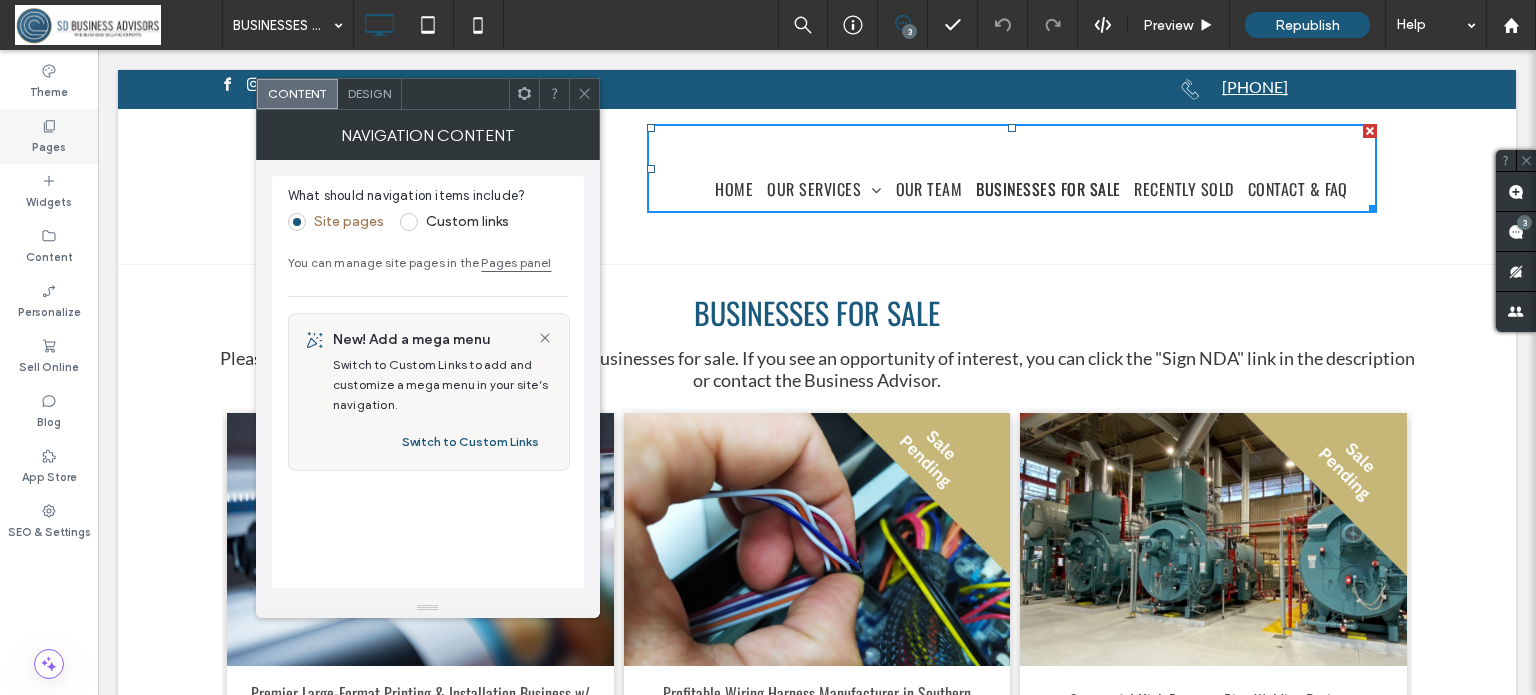 click on "Pages" at bounding box center (49, 136) 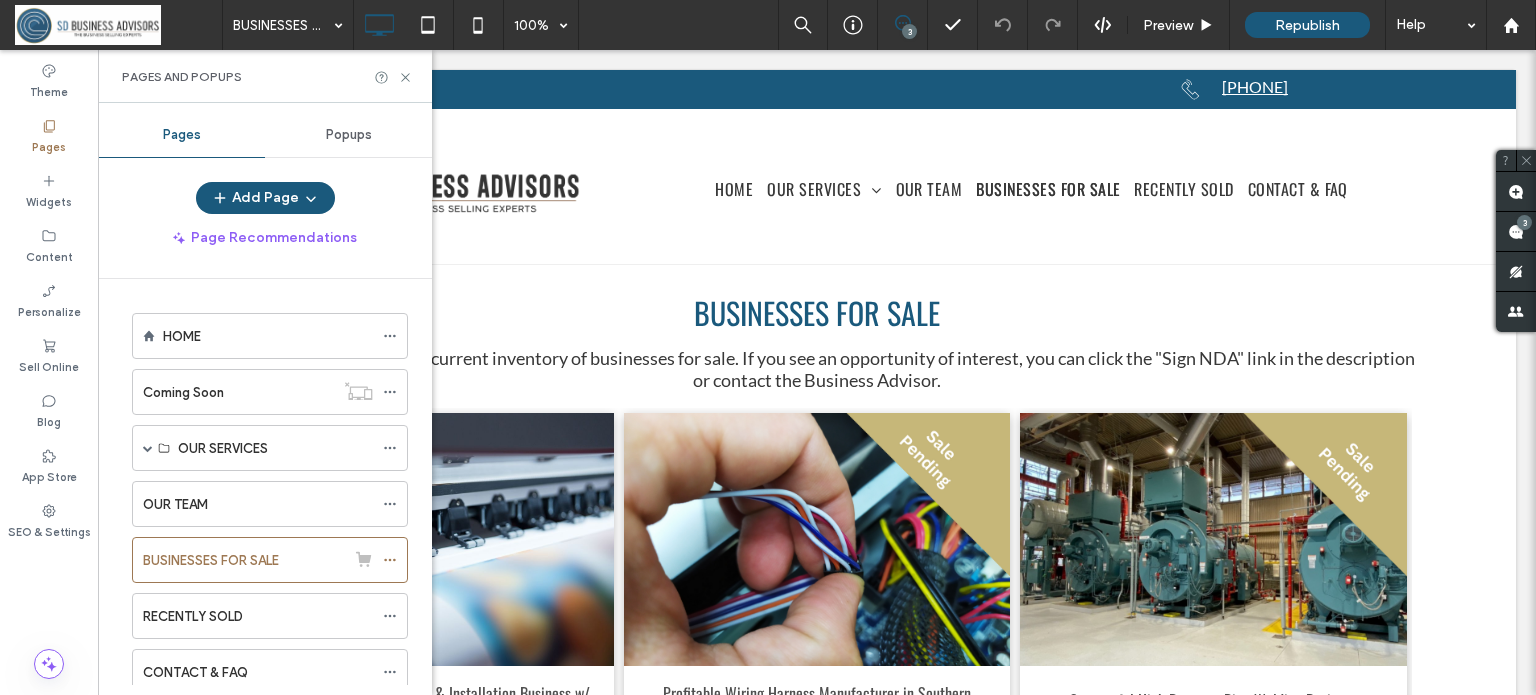 click on "Popups" at bounding box center [349, 135] 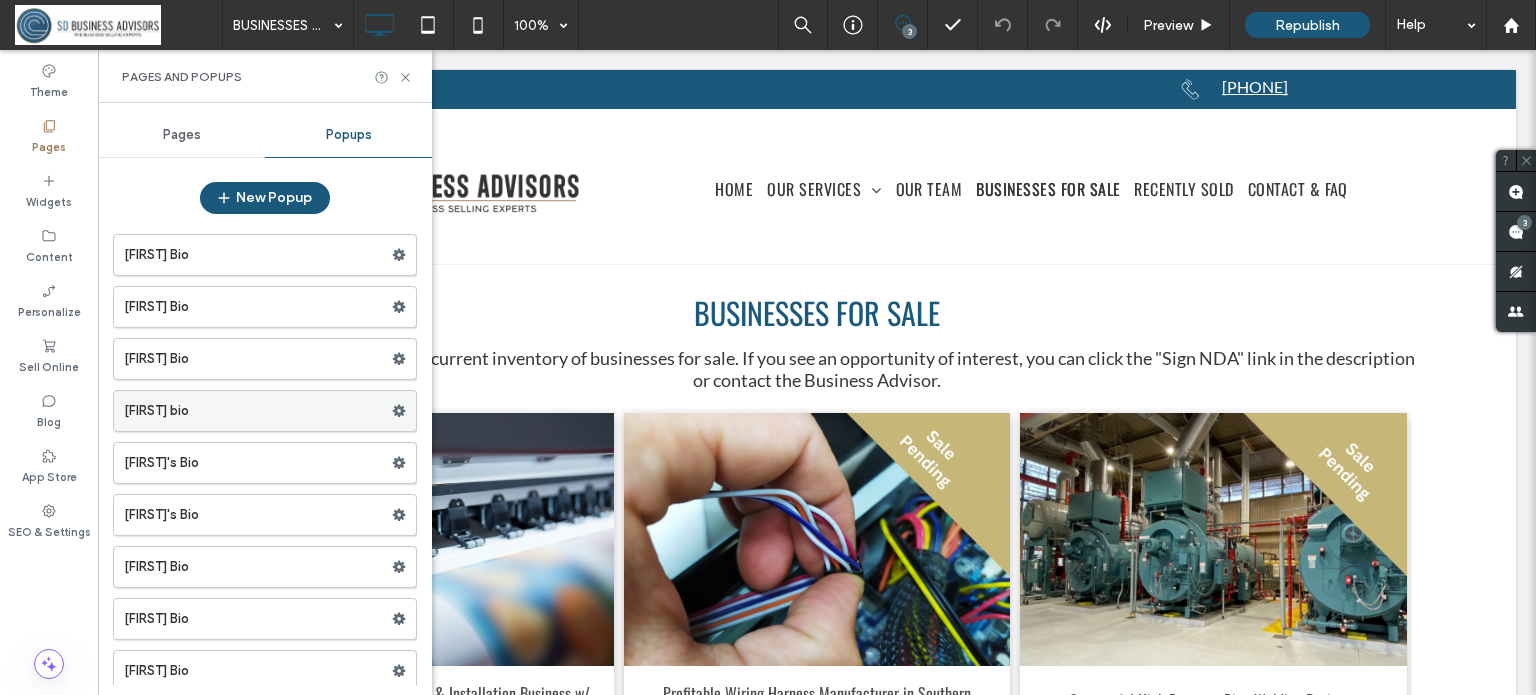 scroll, scrollTop: 100, scrollLeft: 0, axis: vertical 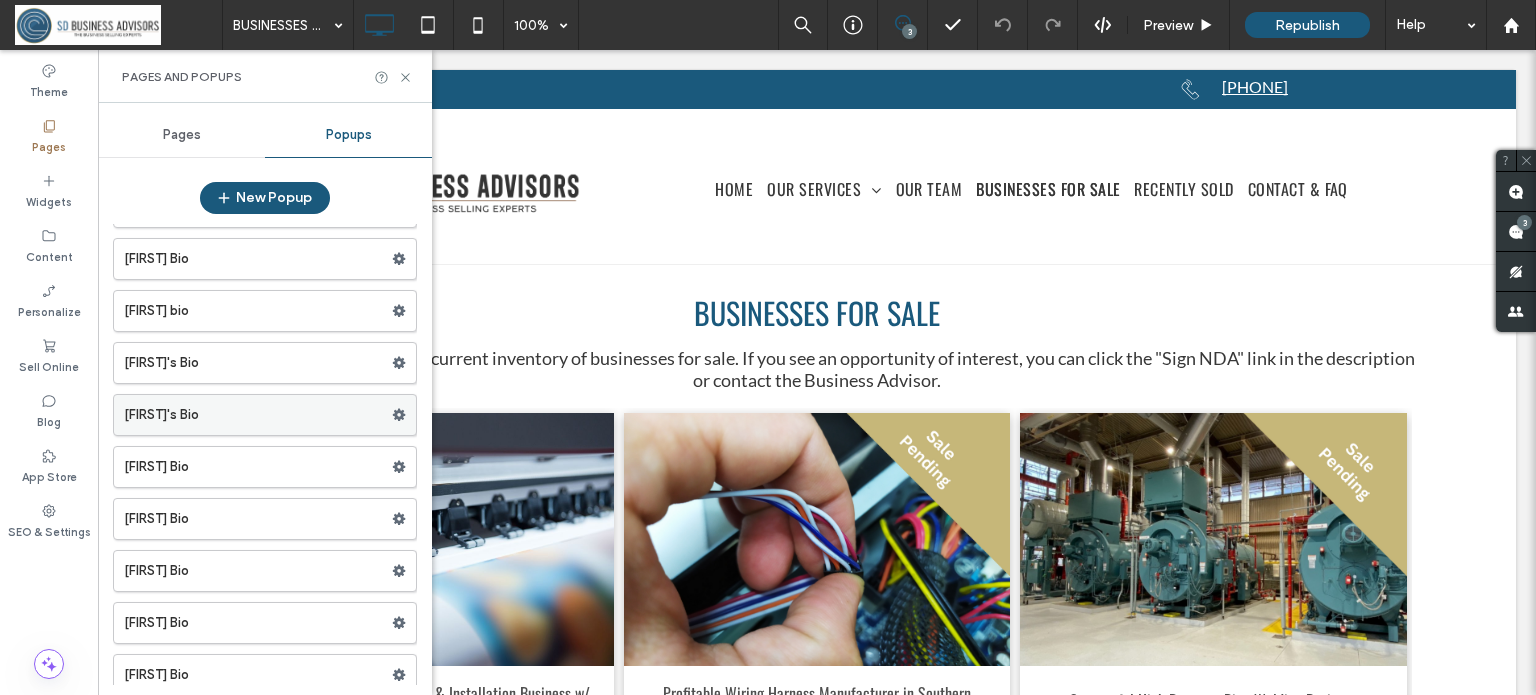 click on "David's Bio" at bounding box center (258, 415) 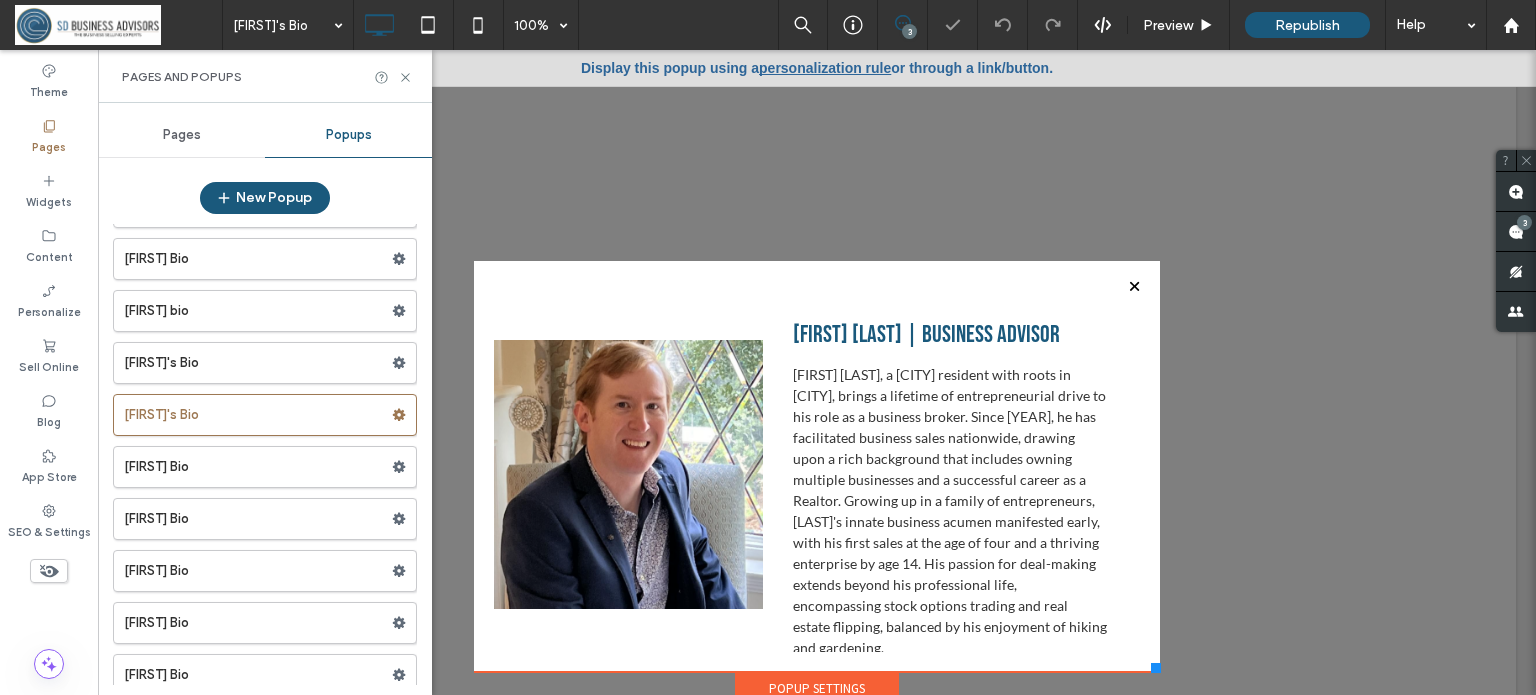 scroll, scrollTop: 0, scrollLeft: 0, axis: both 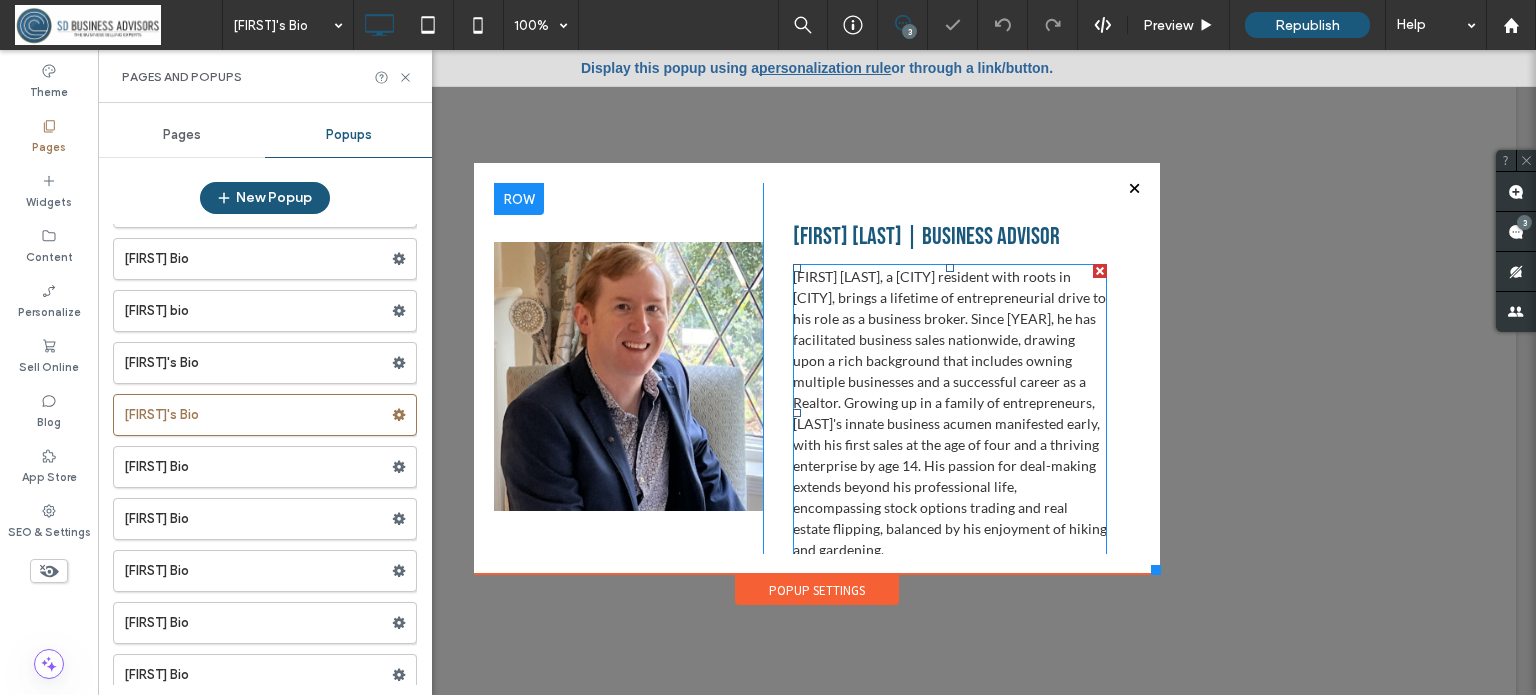 click on "David Mayfair, a San Francisco resident with roots in Orange County, brings a lifetime of entrepreneurial drive to his role as a business broker. Since 2018, he has facilitated business sales nationwide, drawing upon a rich background that includes owning multiple businesses and a successful career as a Realtor. Growing up in a family of entrepreneurs, Mayfair's innate business acumen manifested early, with his first sales at the age of four and a thriving enterprise by age 14. His passion for deal-making extends beyond his professional life, encompassing stock options trading and real estate flipping, balanced by his enjoyment of hiking and gardening." at bounding box center [950, 413] 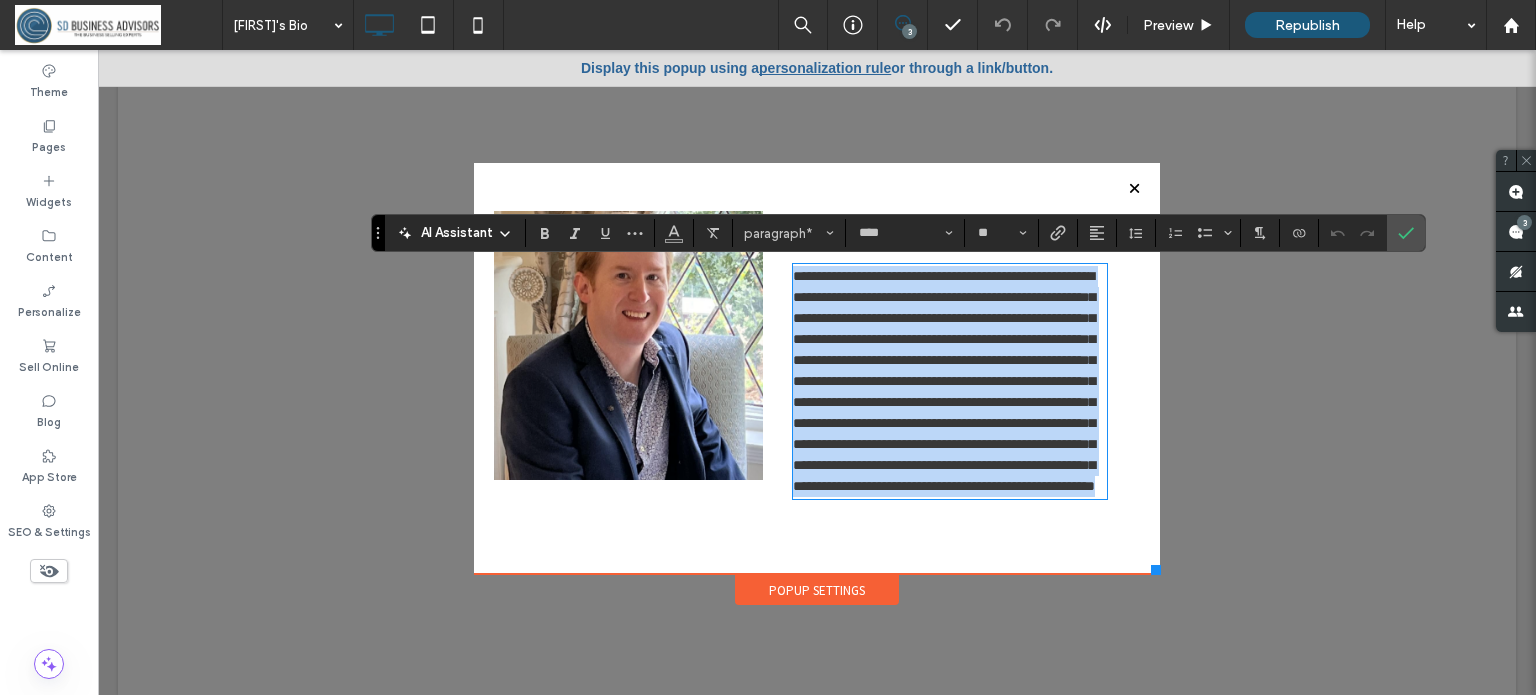 type on "**" 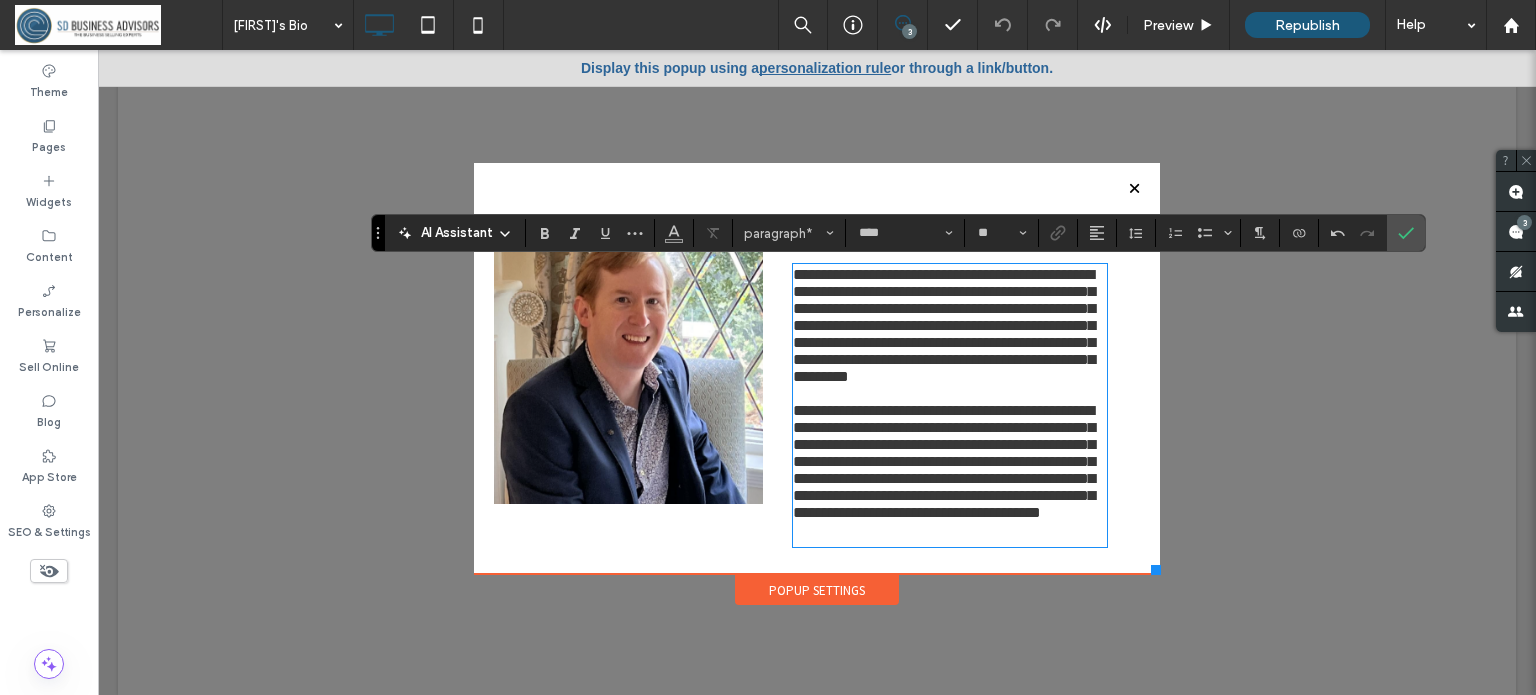 scroll, scrollTop: 0, scrollLeft: 0, axis: both 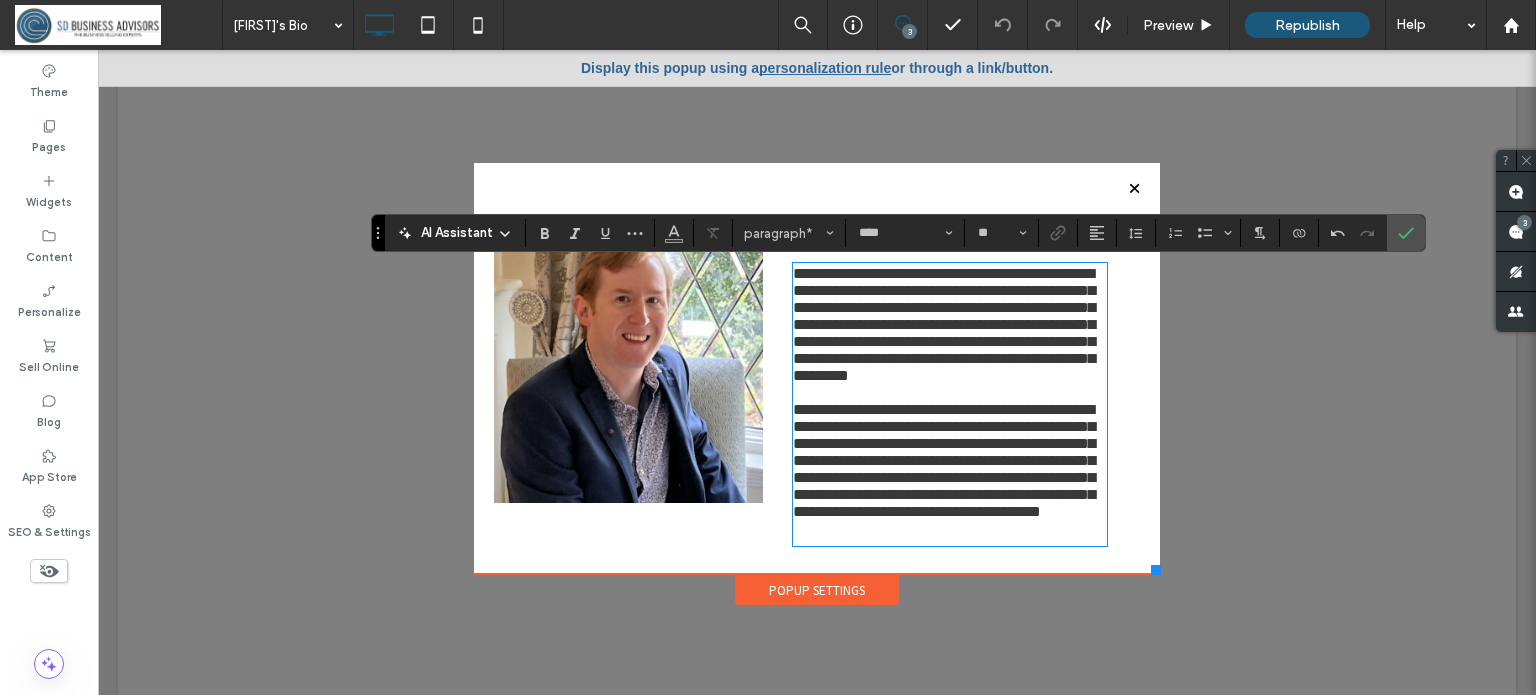 click at bounding box center [817, 372] 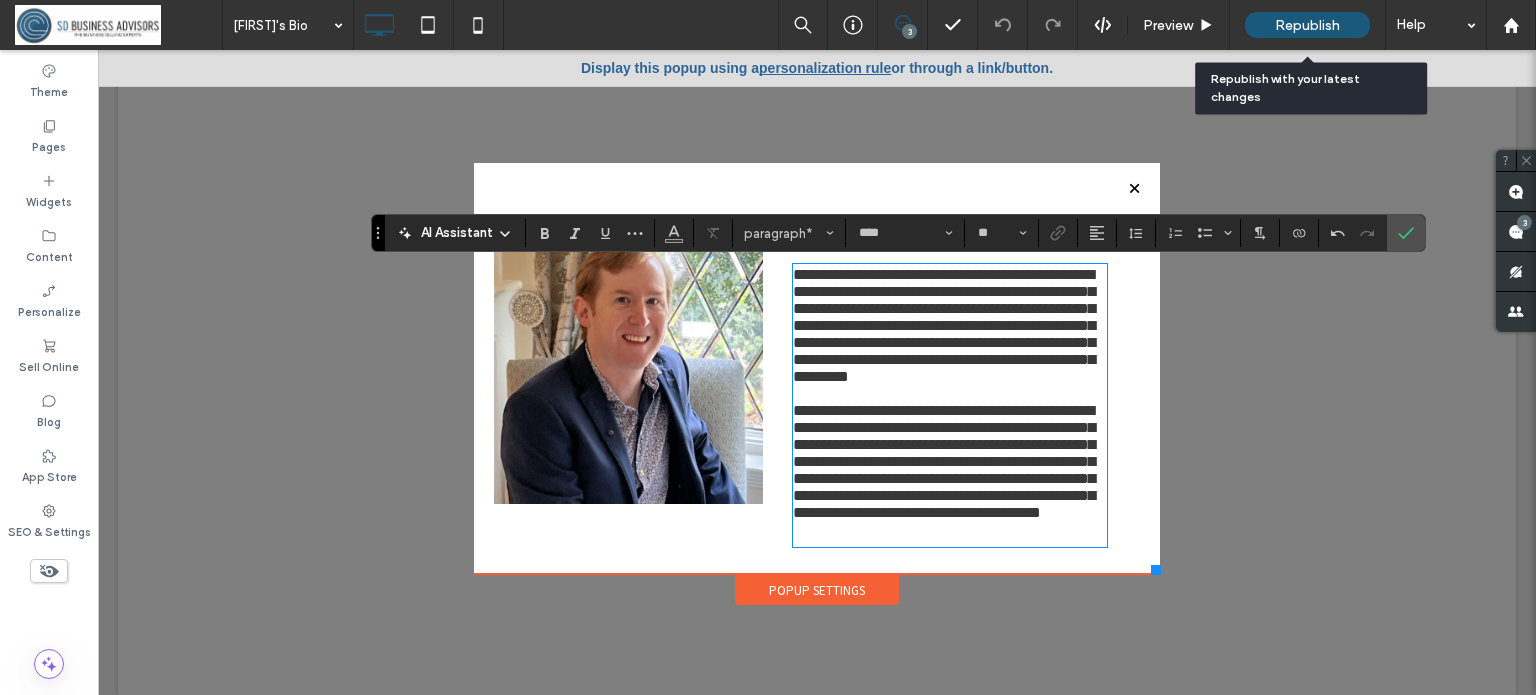 click on "Republish" at bounding box center (1307, 25) 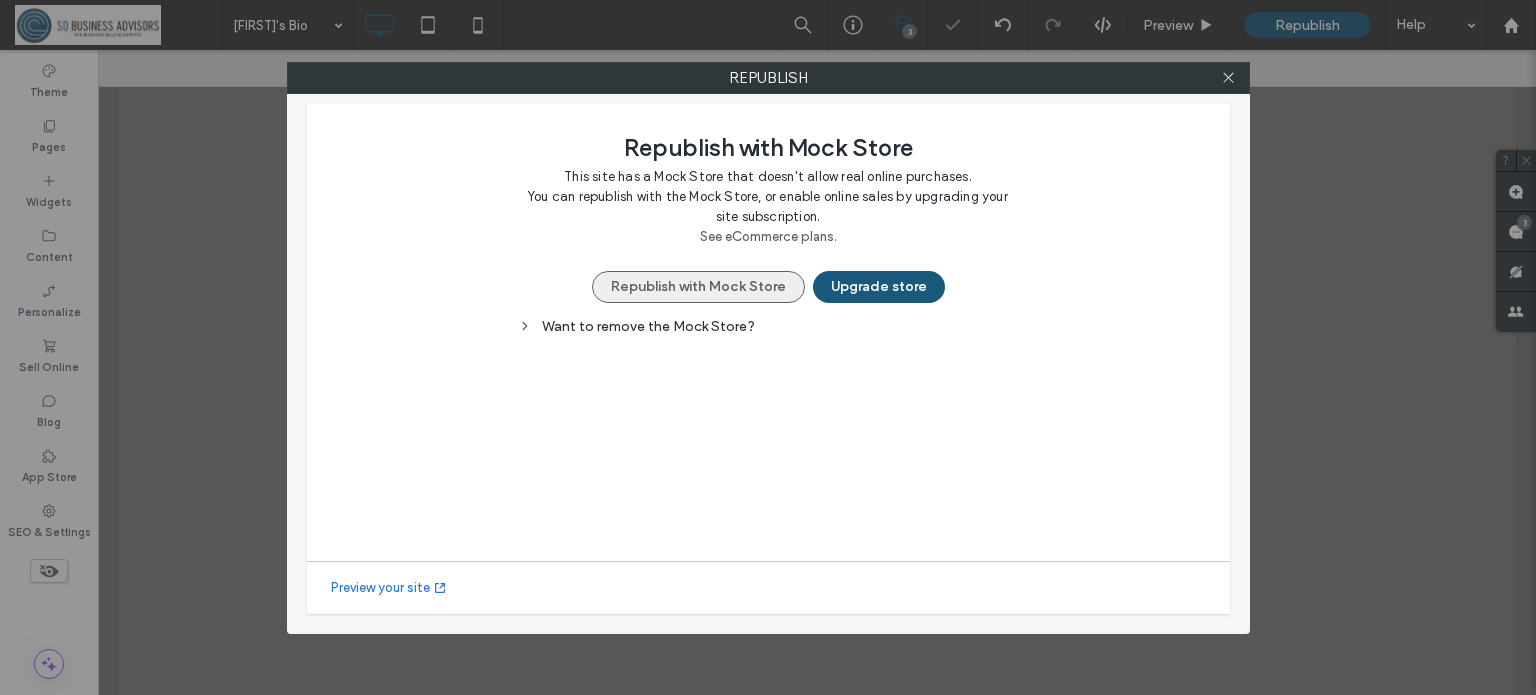 click on "Republish with Mock Store" at bounding box center [698, 287] 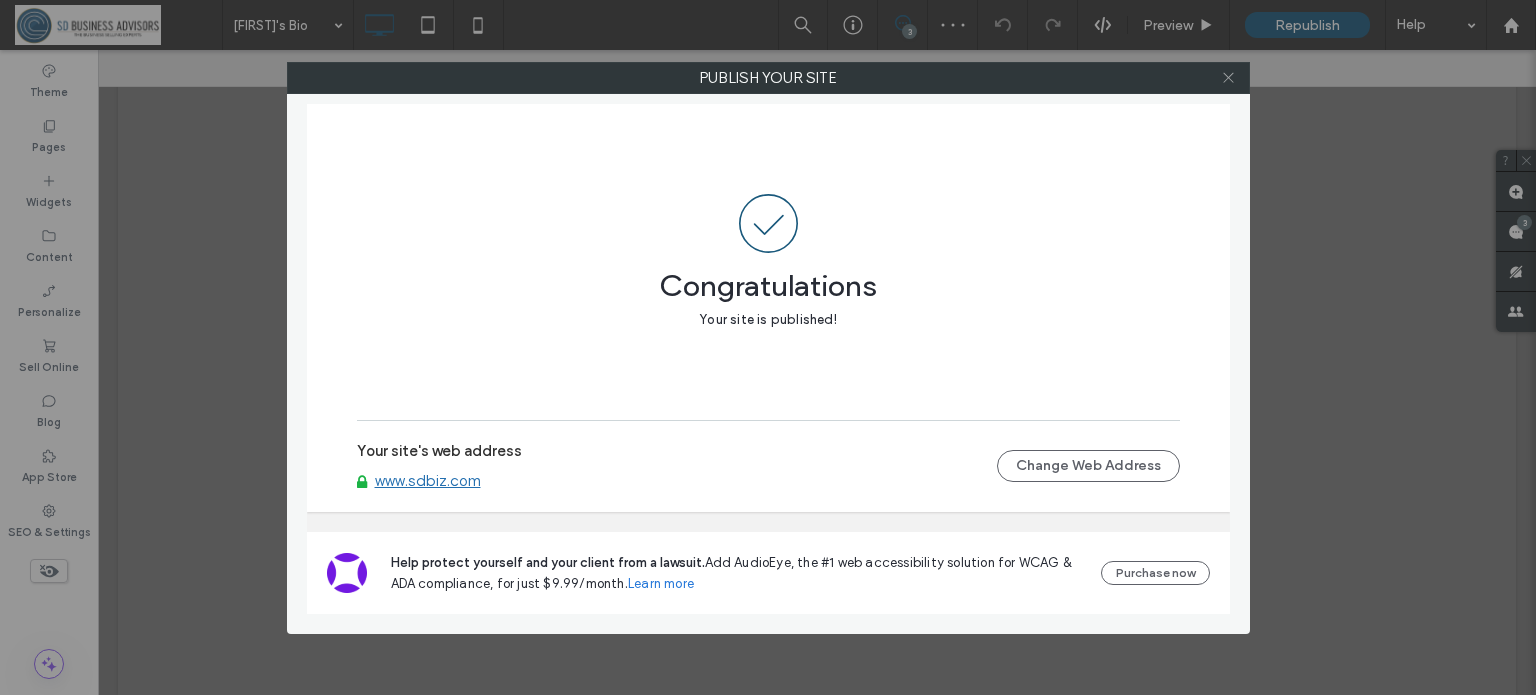 click 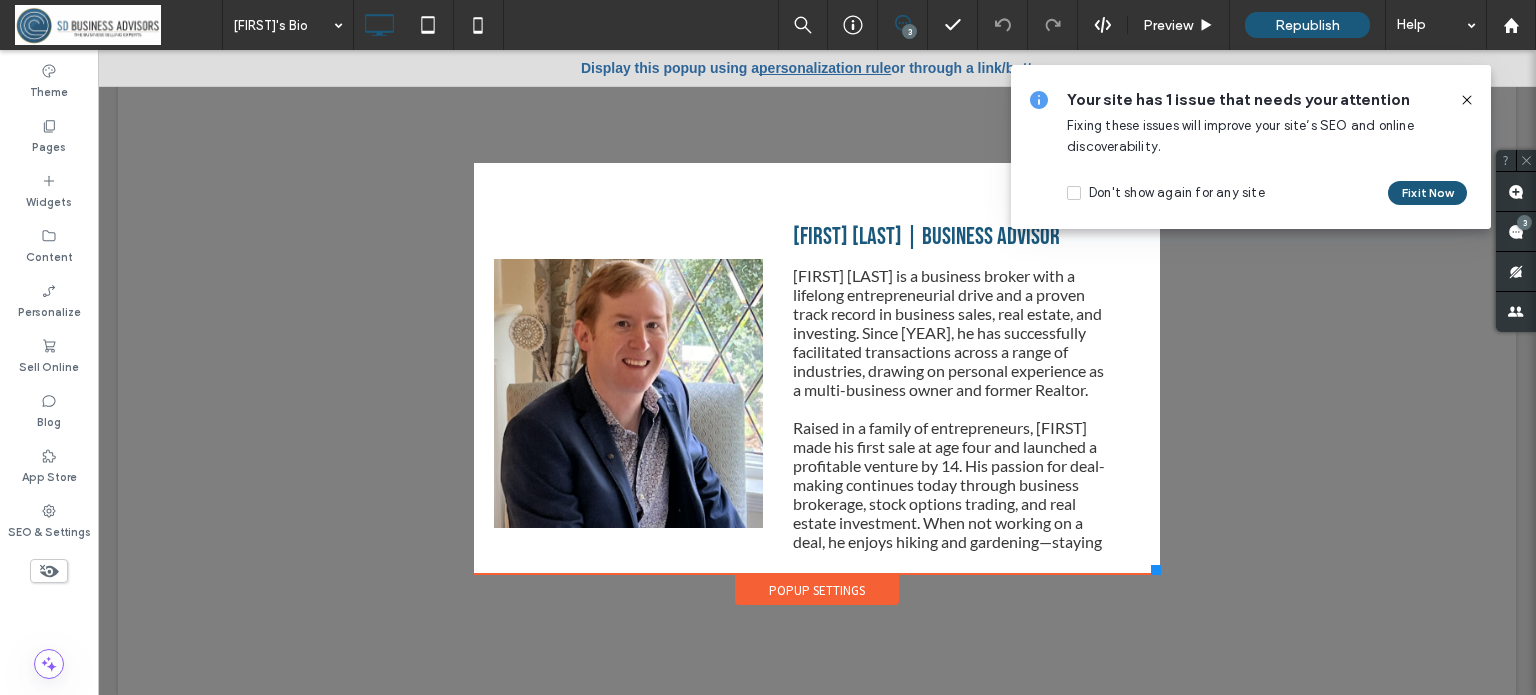 click 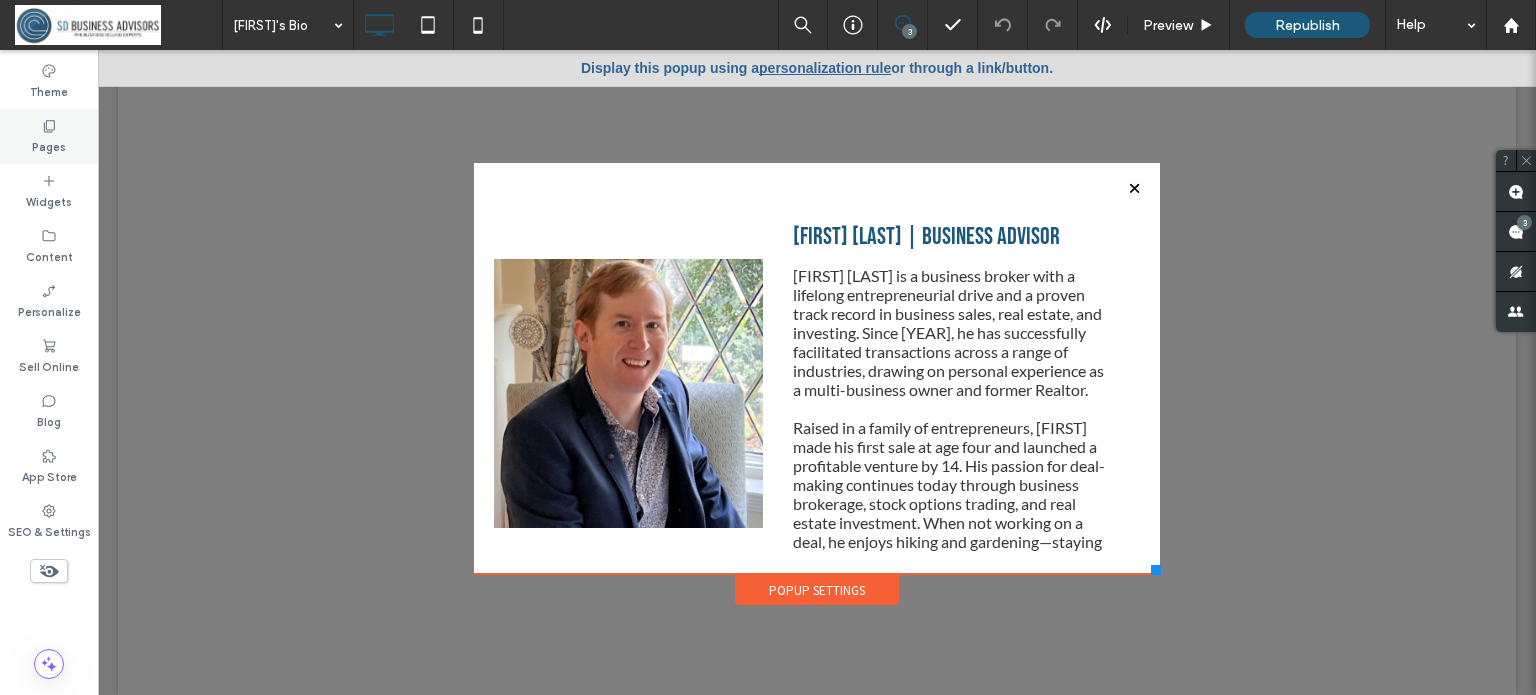 click 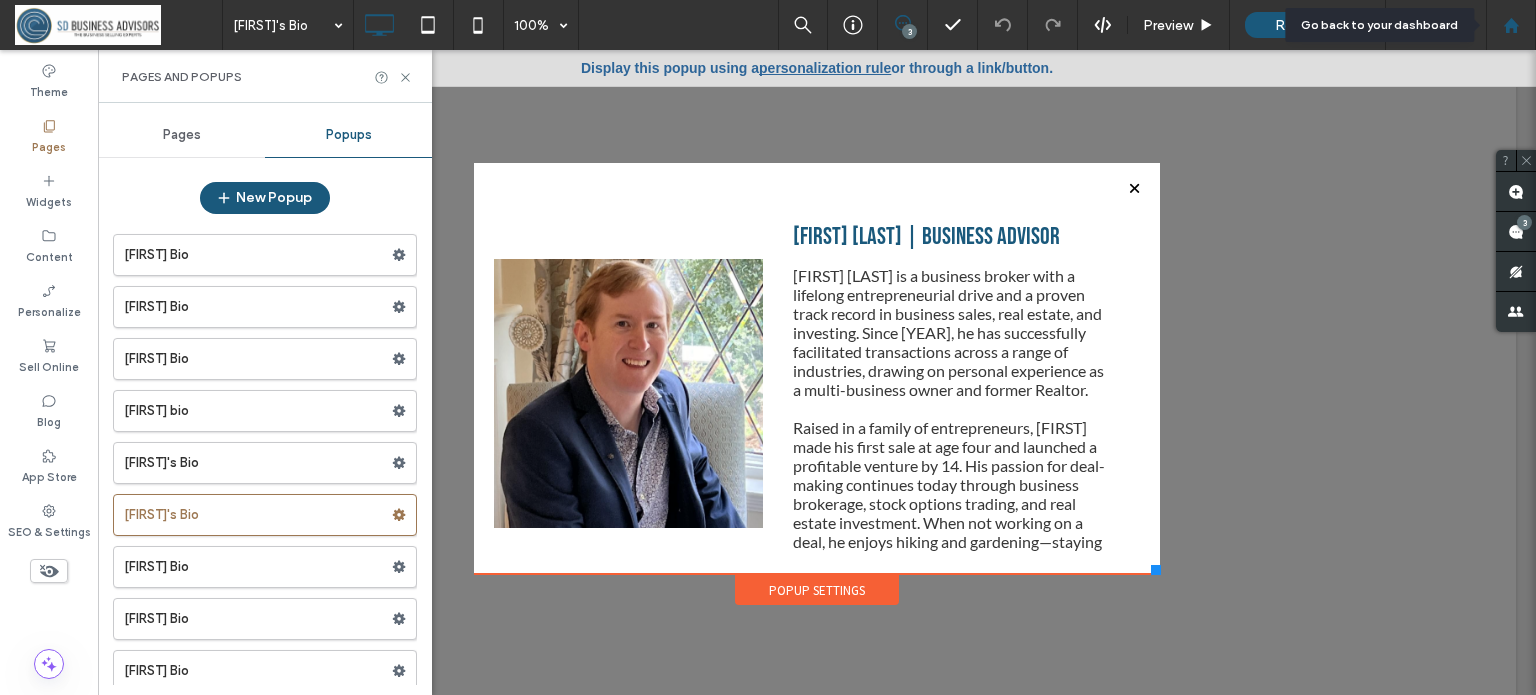 click 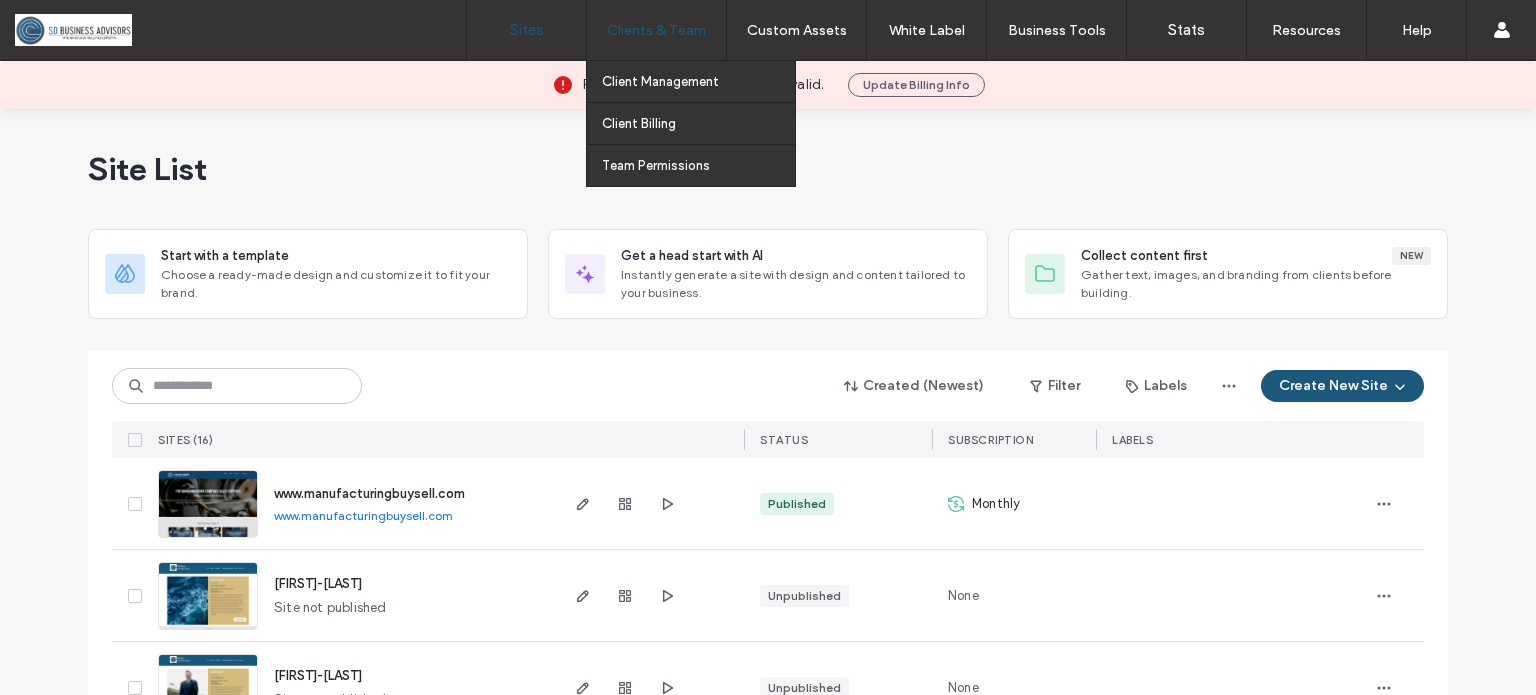 scroll, scrollTop: 0, scrollLeft: 0, axis: both 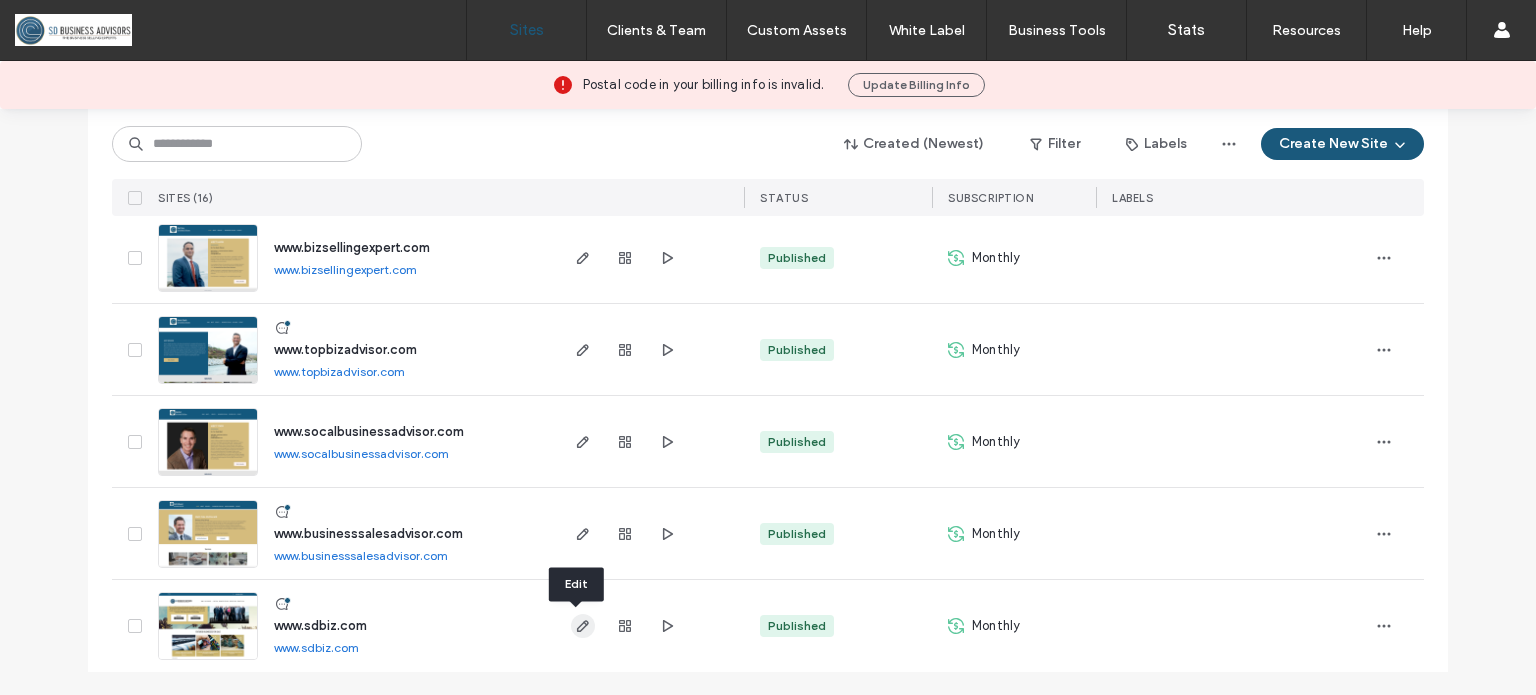 click 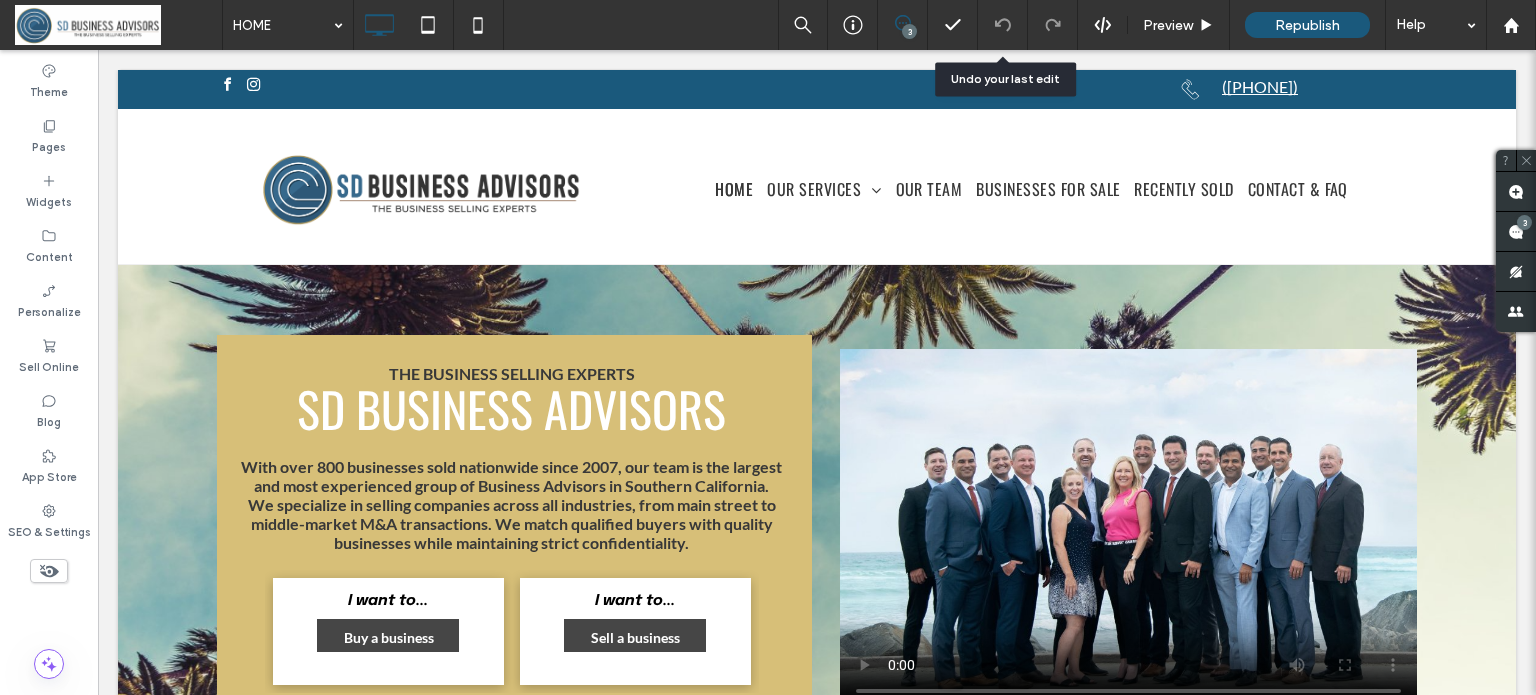 scroll, scrollTop: 0, scrollLeft: 0, axis: both 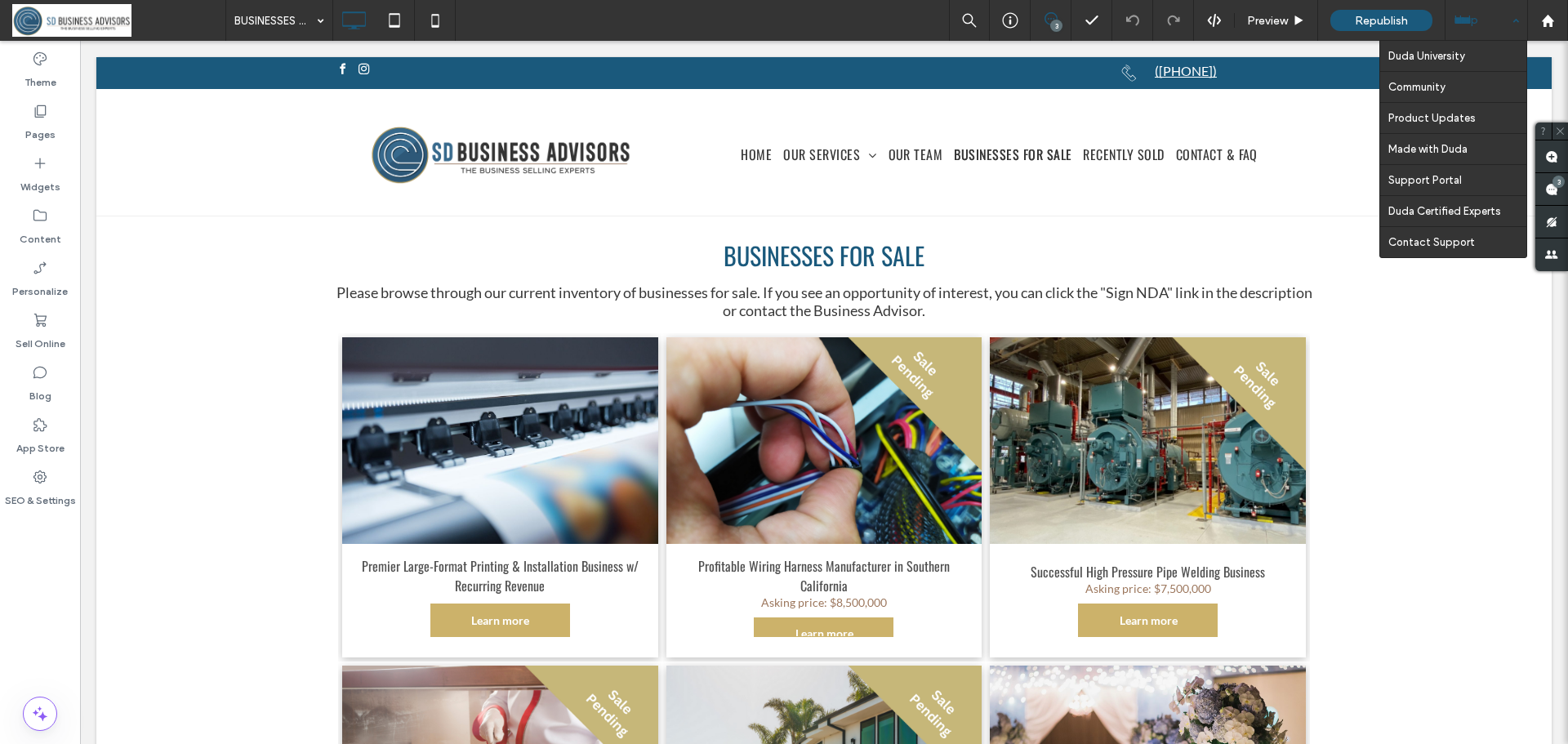 click on "Help" at bounding box center (1486, 20) 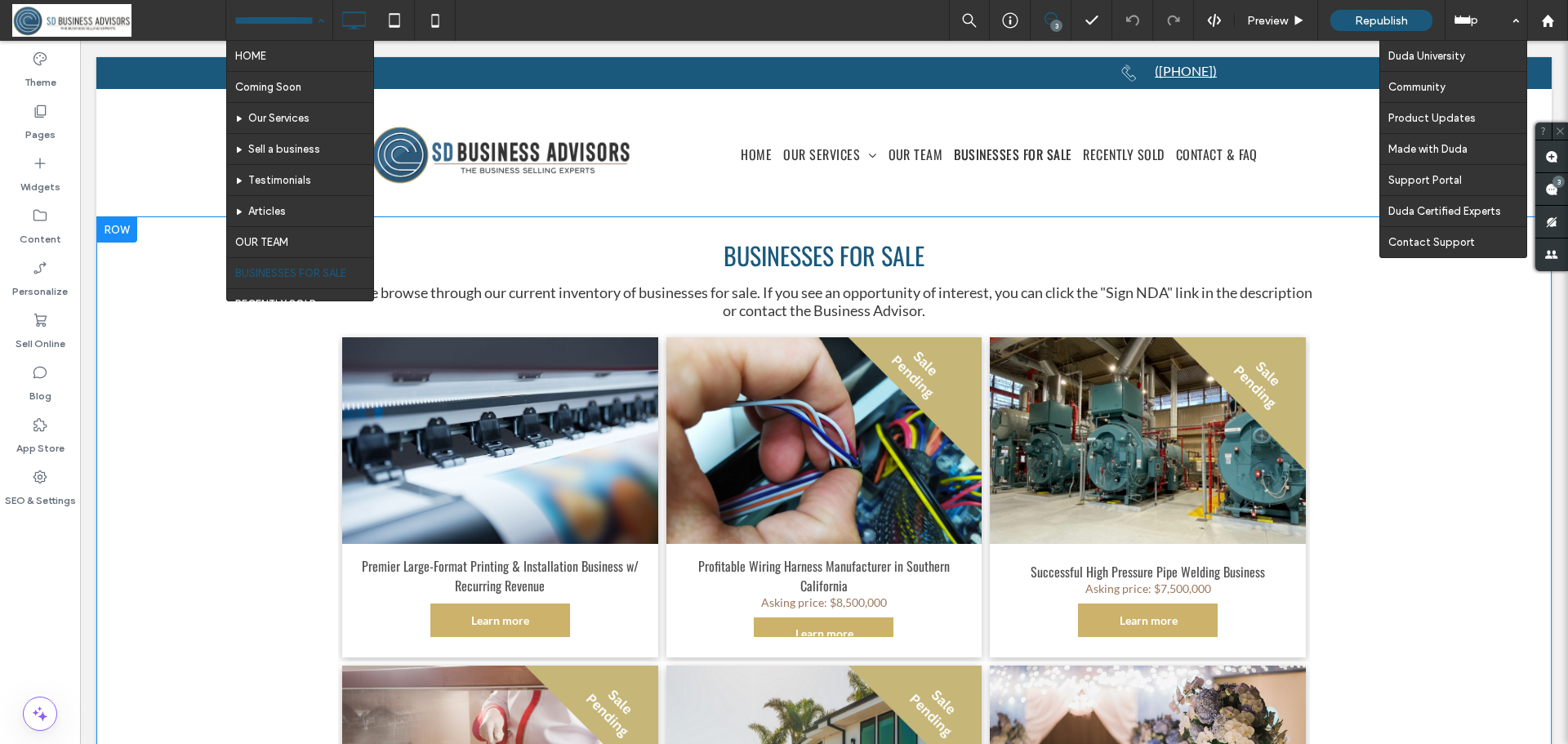 click on "BUSINESSES FOR SALE
Please browse through our current inventory of businesses for sale. If you see an opportunity of interest, you can click the "Sign NDA" link in the description or contact the Business Advisor.
Premier Large-Format Printing & Installation Business w/ Recurring Revenue
Learn more
Profitable Wiring Harness Manufacturer in Southern California
Asking price: $8,500,000
Learn more
Successful High Pressure Pipe Welding Business
Asking price: $7,500,000
Learn more
Recurring Revenue Food Safety Service $1M+ EBITDA
Learn more
Reputable Building Materials Supplier - Over $1m EBITDA
Asking price: $4,200,000" at bounding box center [824, 2549] 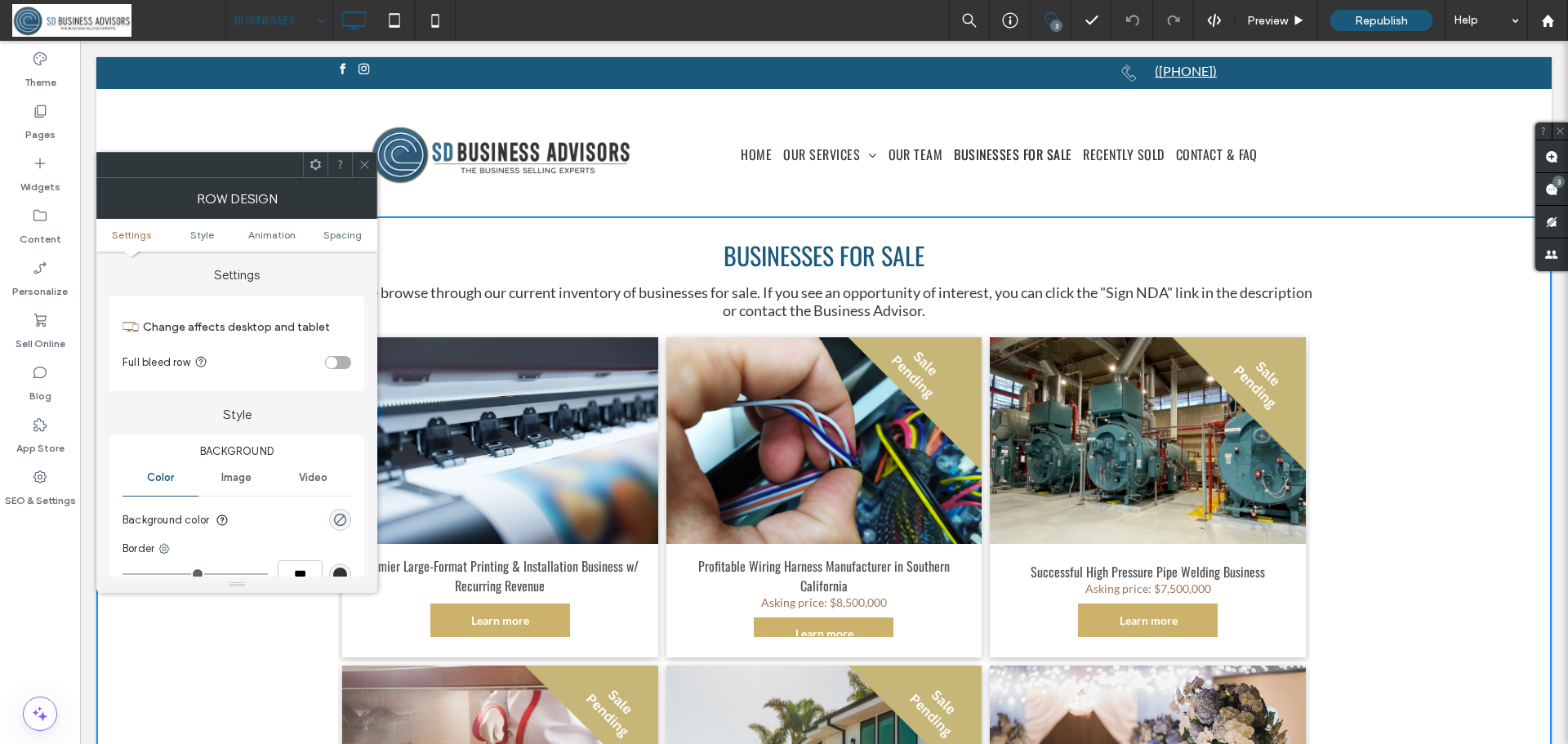 click 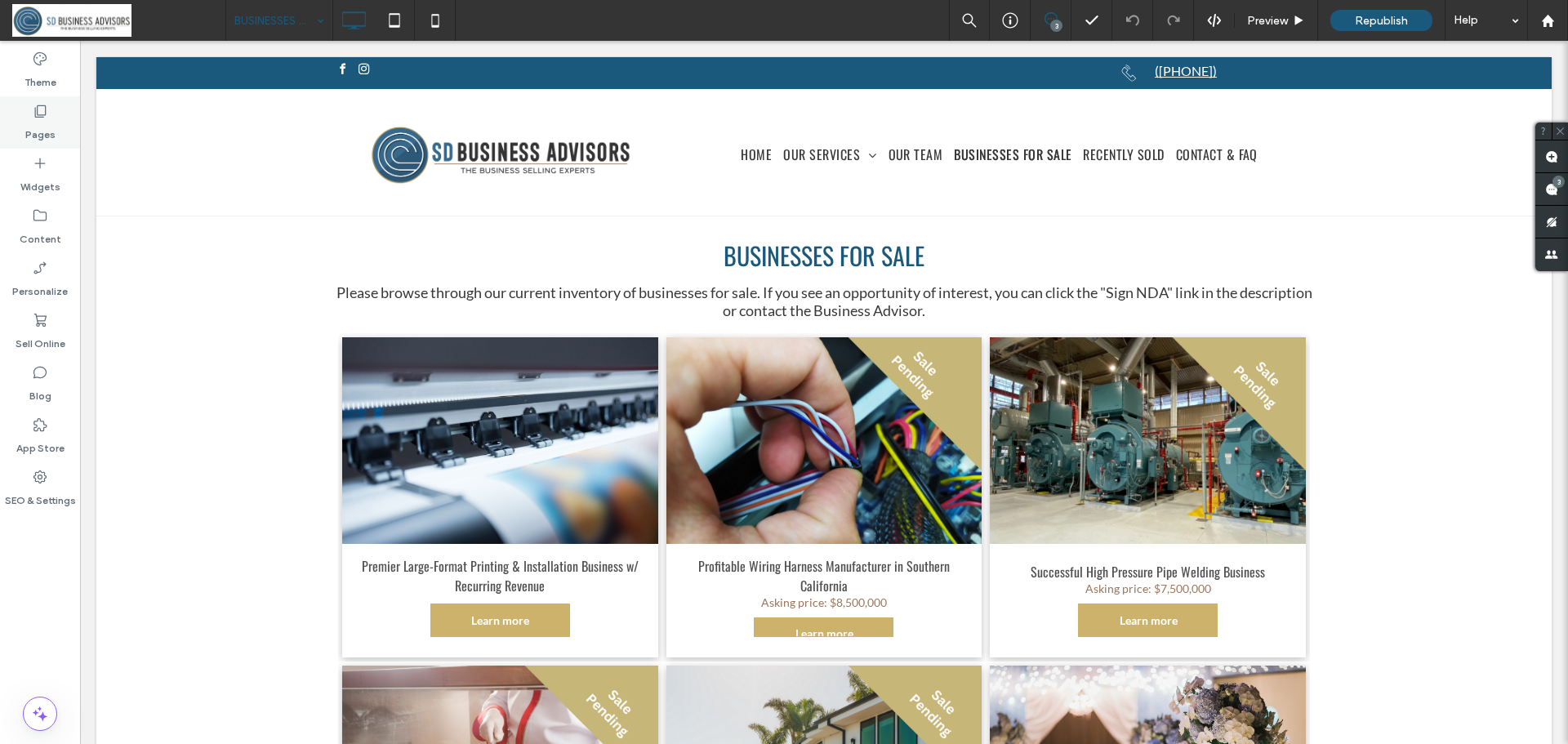 click on "Pages" at bounding box center [40, 131] 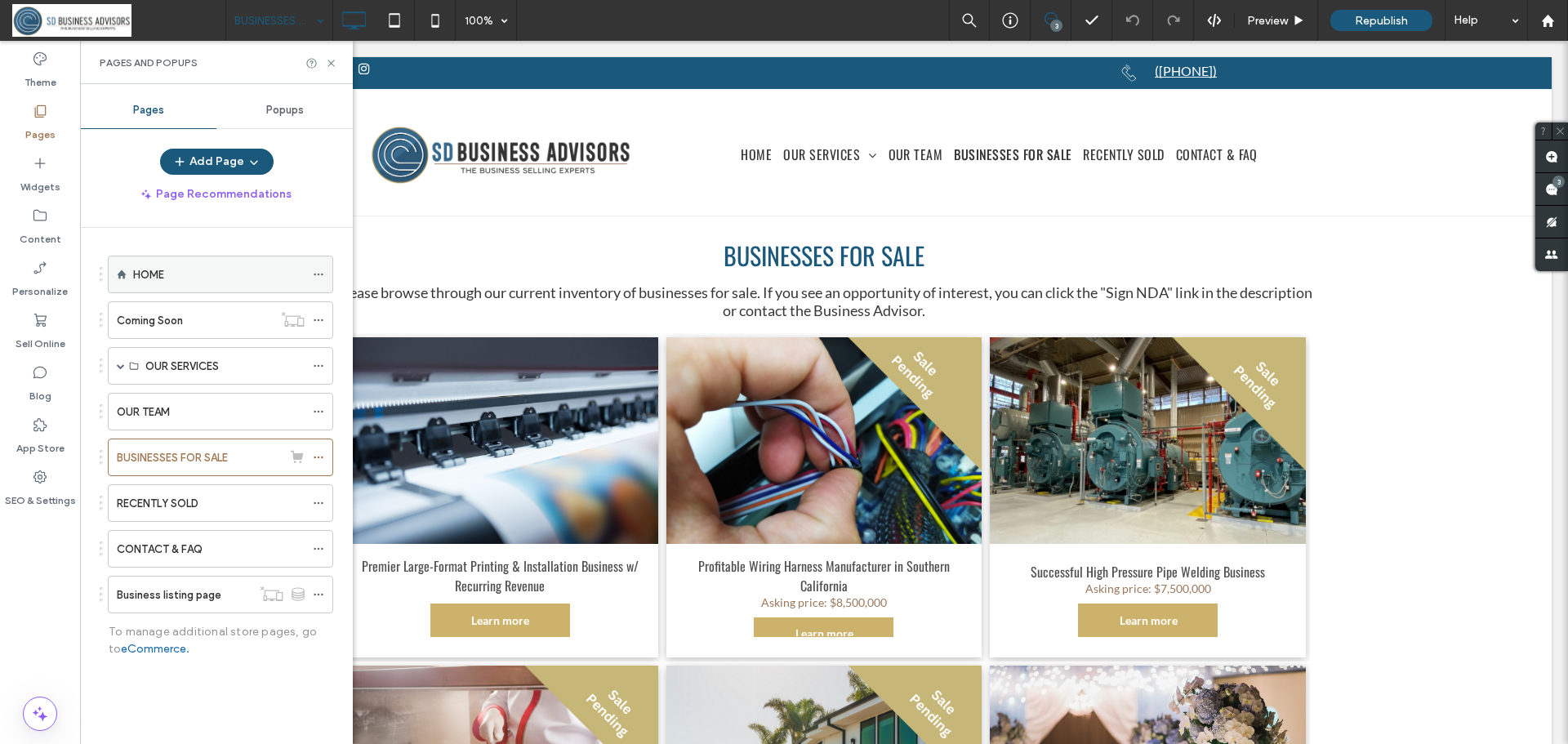 click on "HOME" at bounding box center (219, 274) 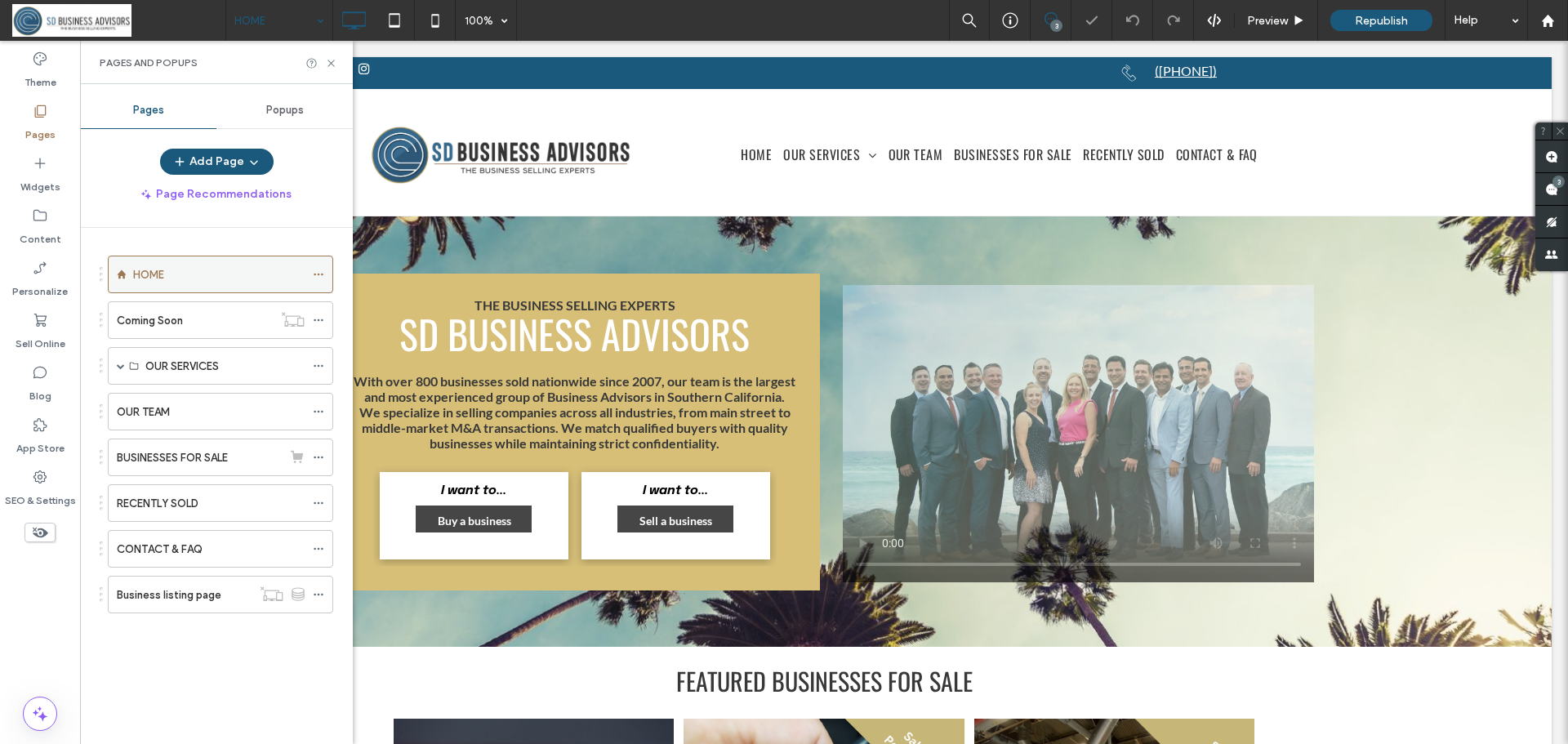 scroll, scrollTop: 0, scrollLeft: 0, axis: both 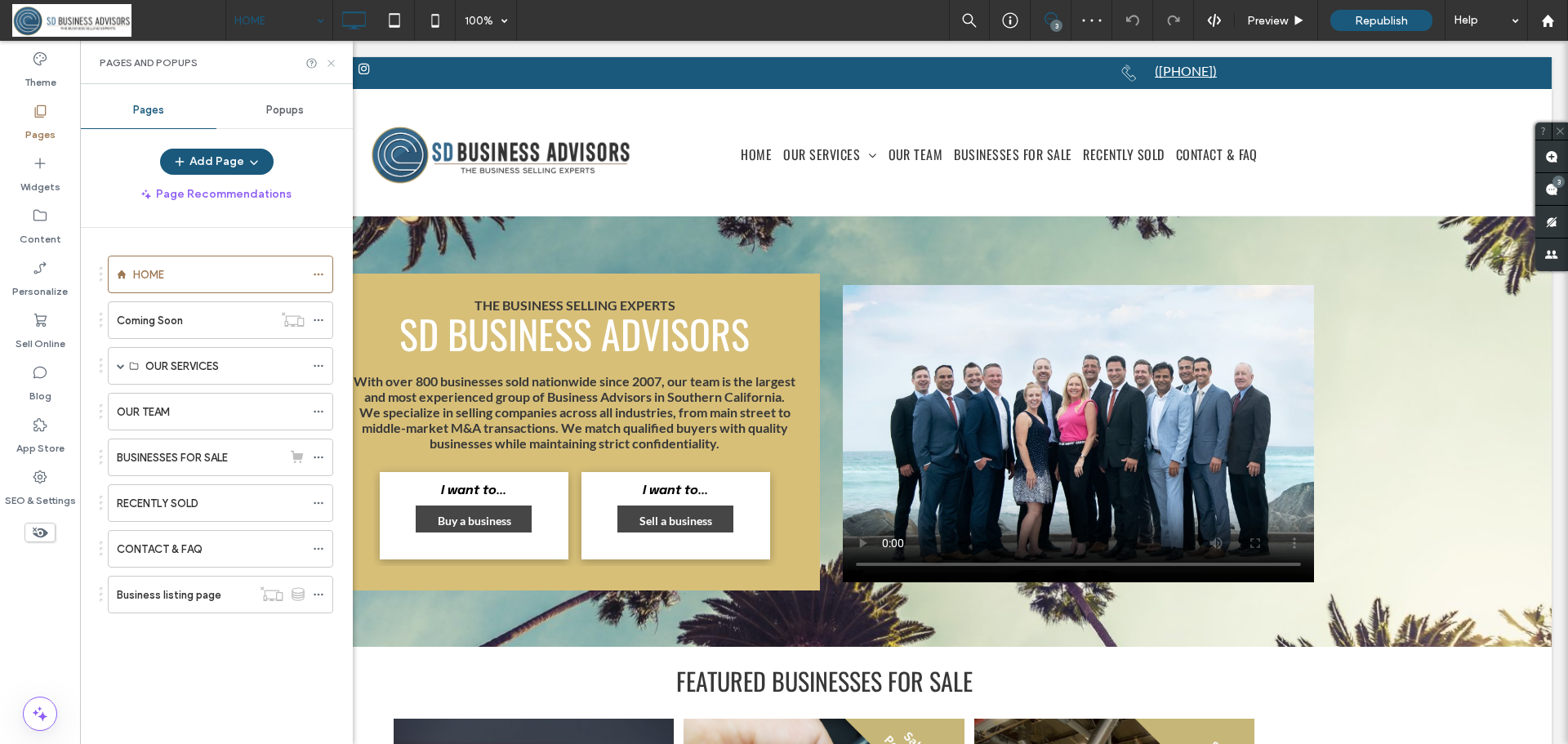 click 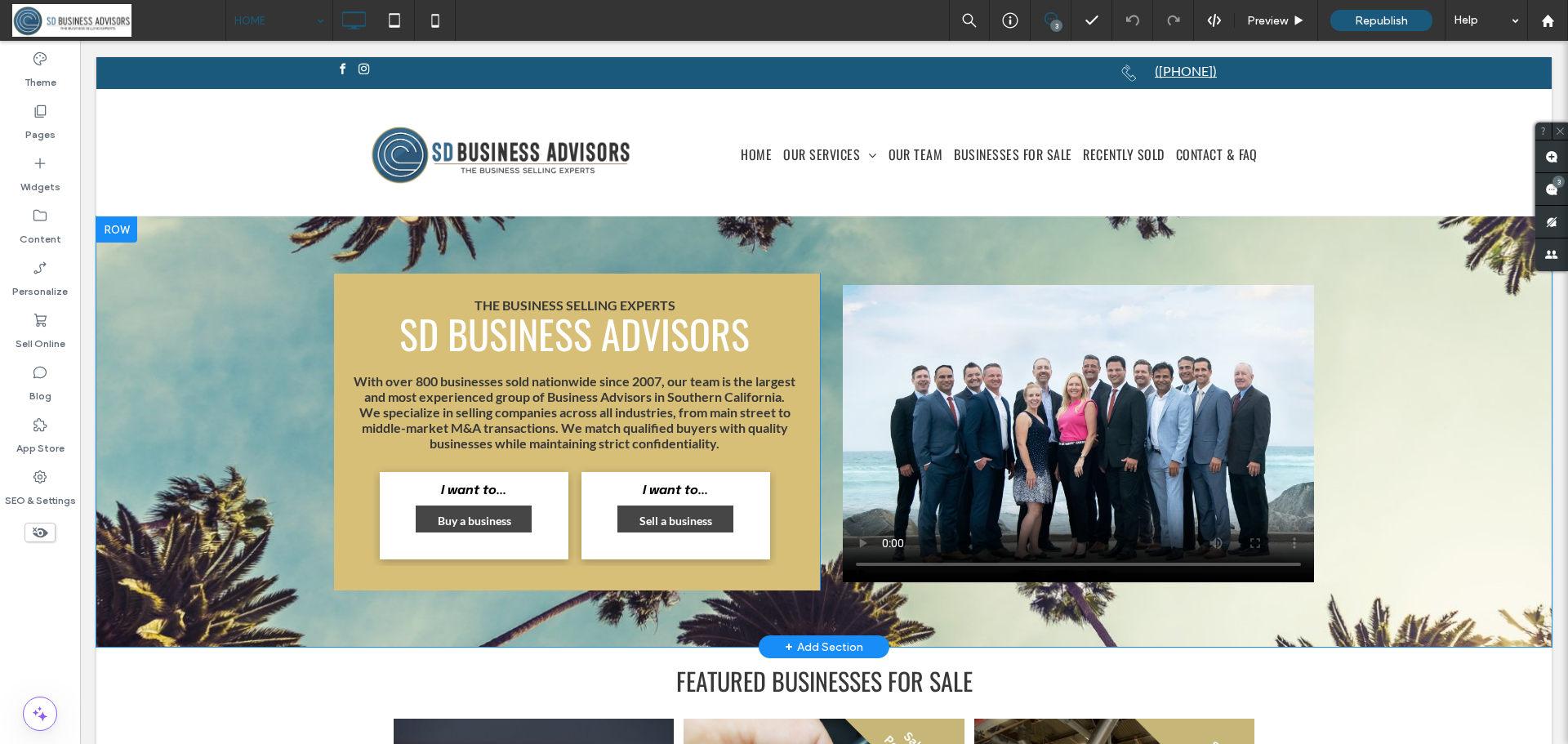 click on "THE BUSINESS SELLING EXPERTS SD BUSINESS ADVISORS With over 800 businesses sold nationwide since 2007, our team is the largest and most experienced group of Business Advisors in Southern California. We specialize in selling companies across all industries, from main street to middle-market M&A transactions. We match qualified buyers with quality businesses while maintaining strict confidentiality.
I want to...
Photo By: John Doe
Buy a business
I want to...
Photo By: John Doe
Sell a business
Click To Paste
Click To Paste
Click To Paste
Row + Add Section" at bounding box center (824, 431) 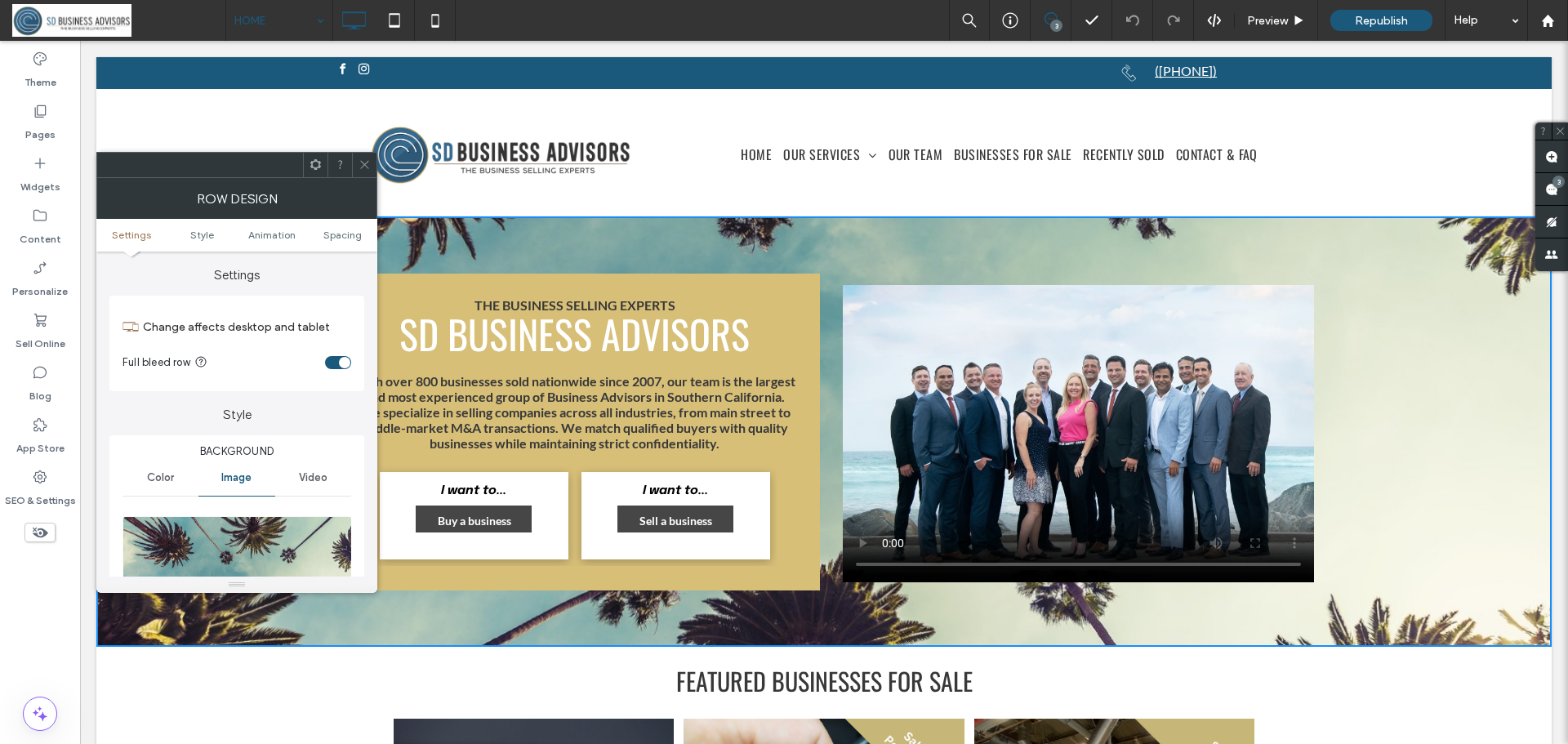 click at bounding box center (364, 165) 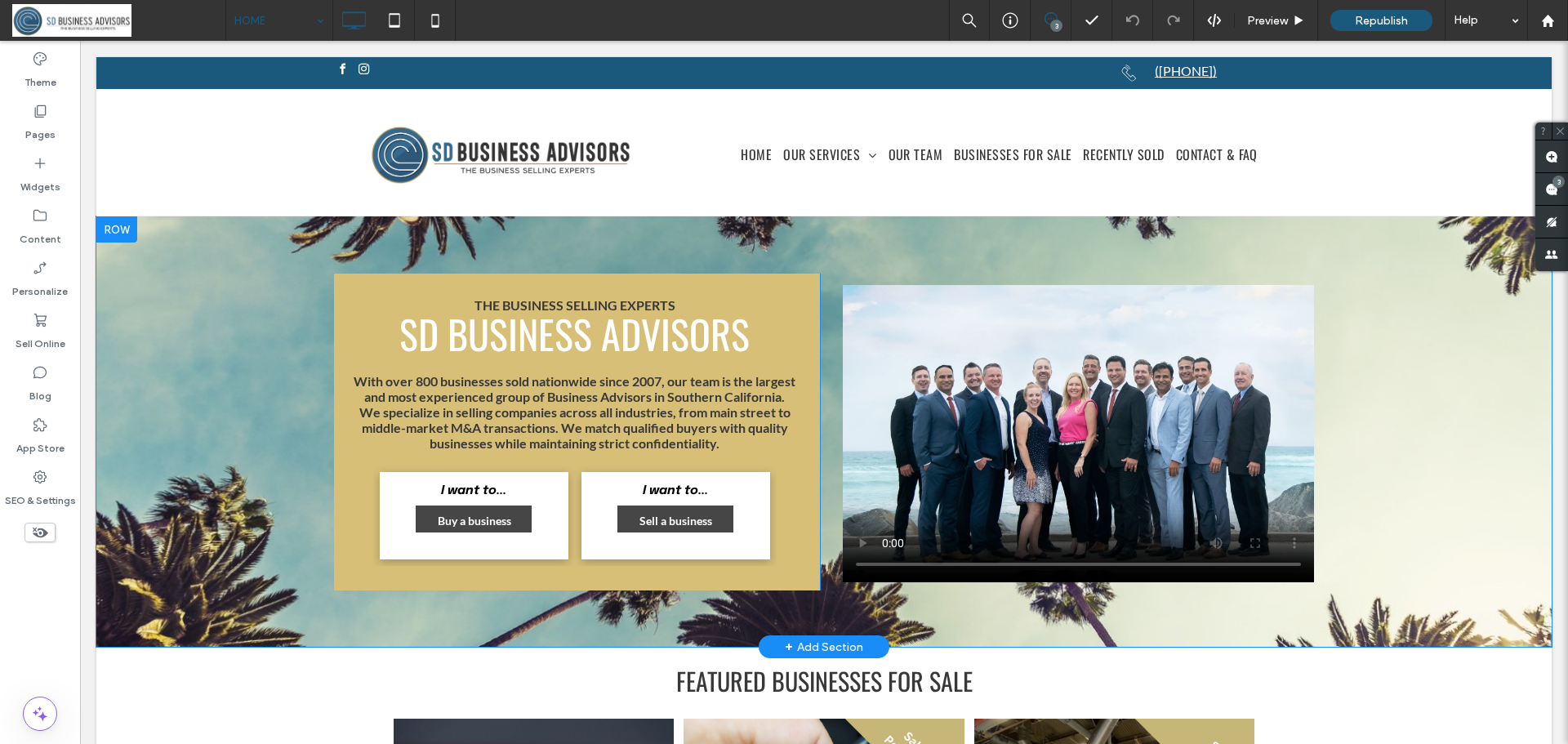 click on "THE BUSINESS SELLING EXPERTS SD BUSINESS ADVISORS With over 800 businesses sold nationwide since 2007, our team is the largest and most experienced group of Business Advisors in Southern California. We specialize in selling companies across all industries, from main street to middle-market M&A transactions. We match qualified buyers with quality businesses while maintaining strict confidentiality.
I want to...
Photo By: John Doe
Buy a business
I want to...
Photo By: John Doe
Sell a business
Click To Paste
Click To Paste
Click To Paste
Row + Add Section" at bounding box center [824, 431] 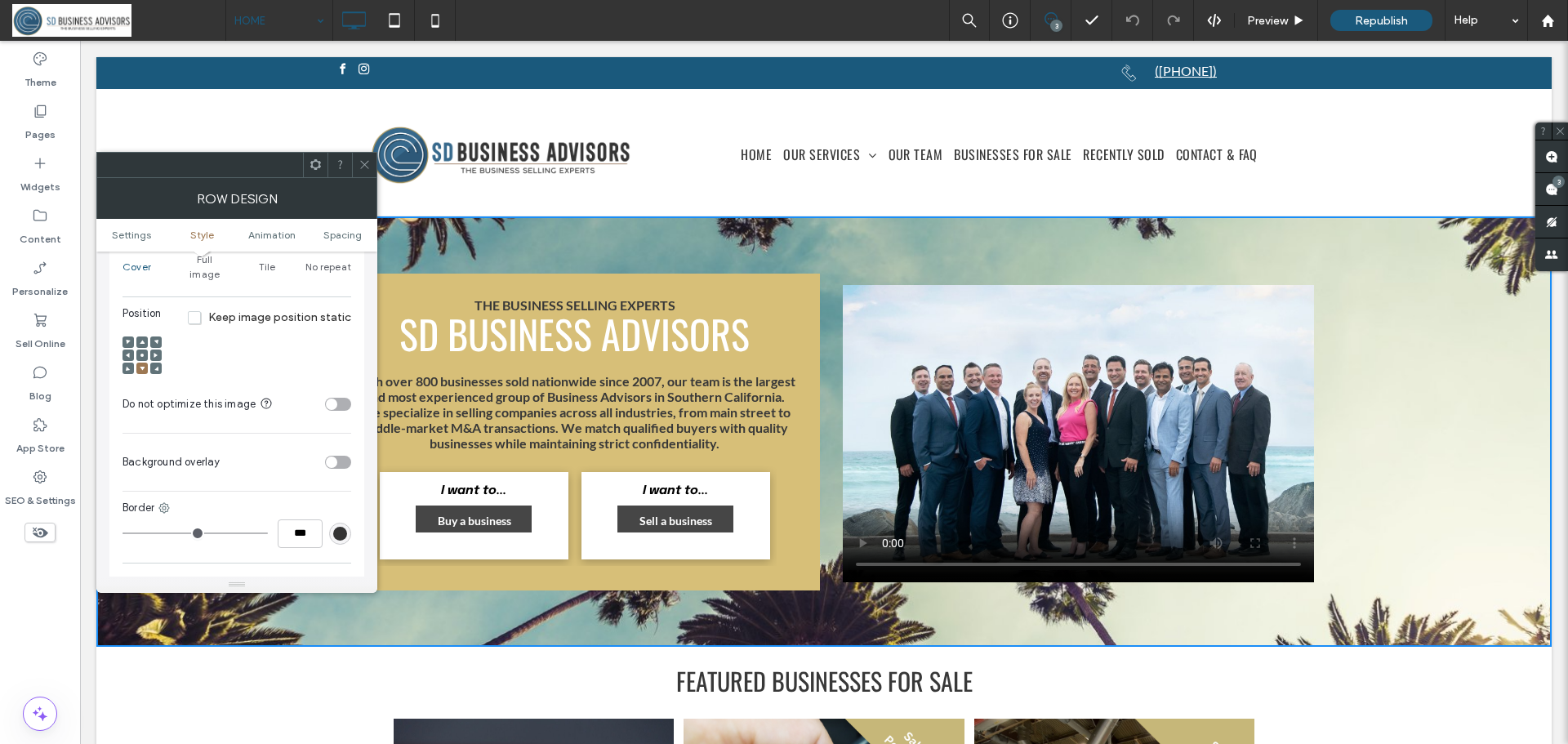 scroll, scrollTop: 327, scrollLeft: 0, axis: vertical 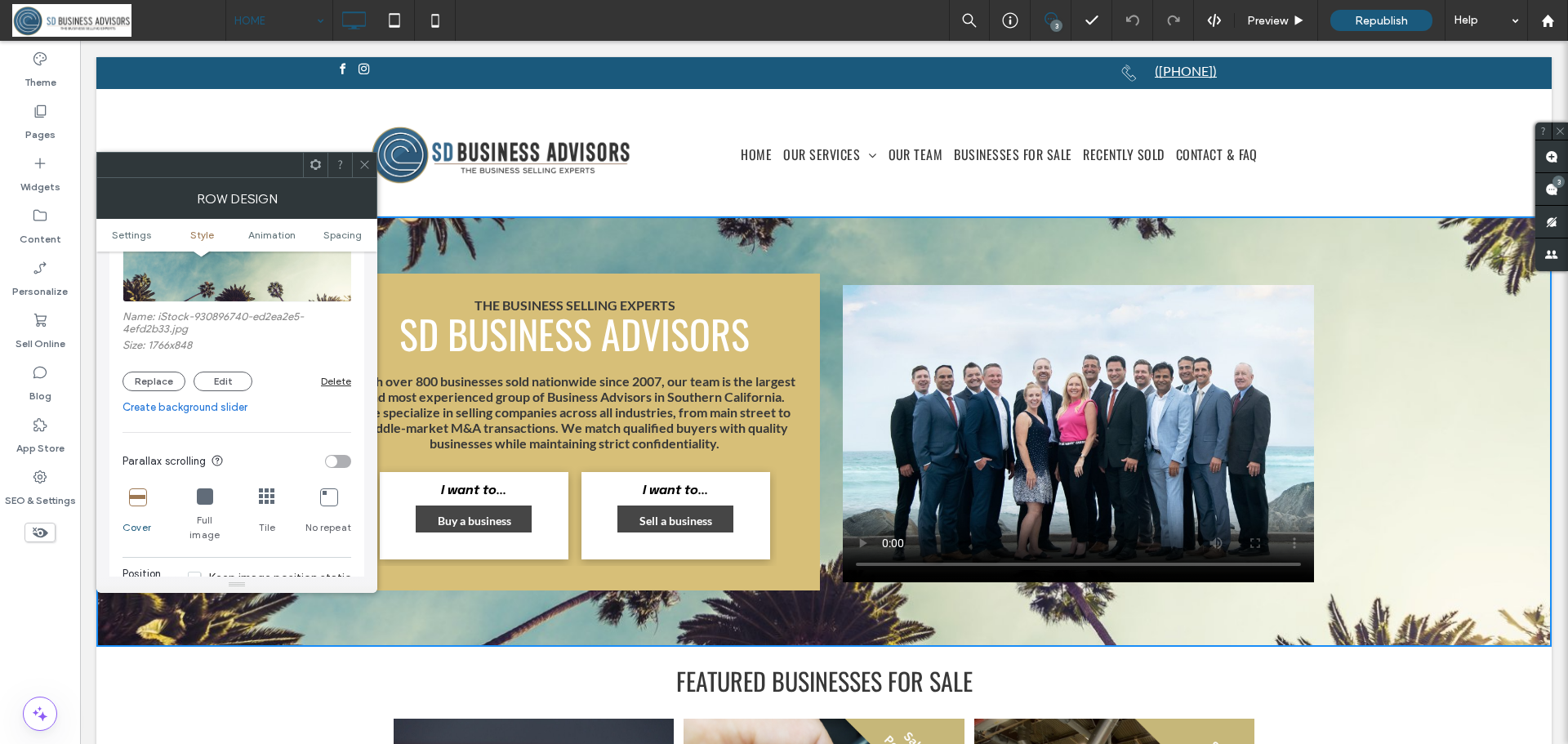 click 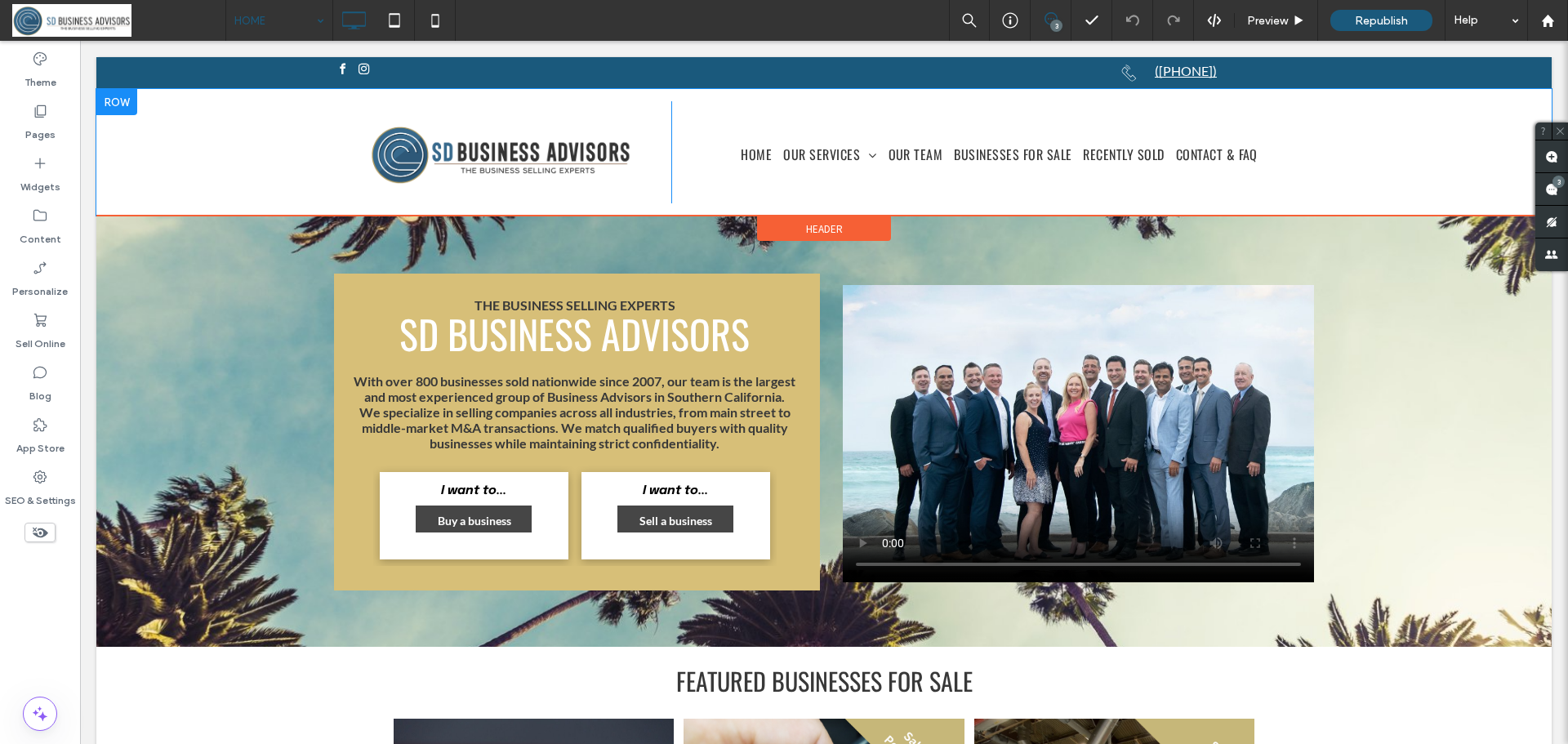 drag, startPoint x: 130, startPoint y: 234, endPoint x: 130, endPoint y: 213, distance: 21 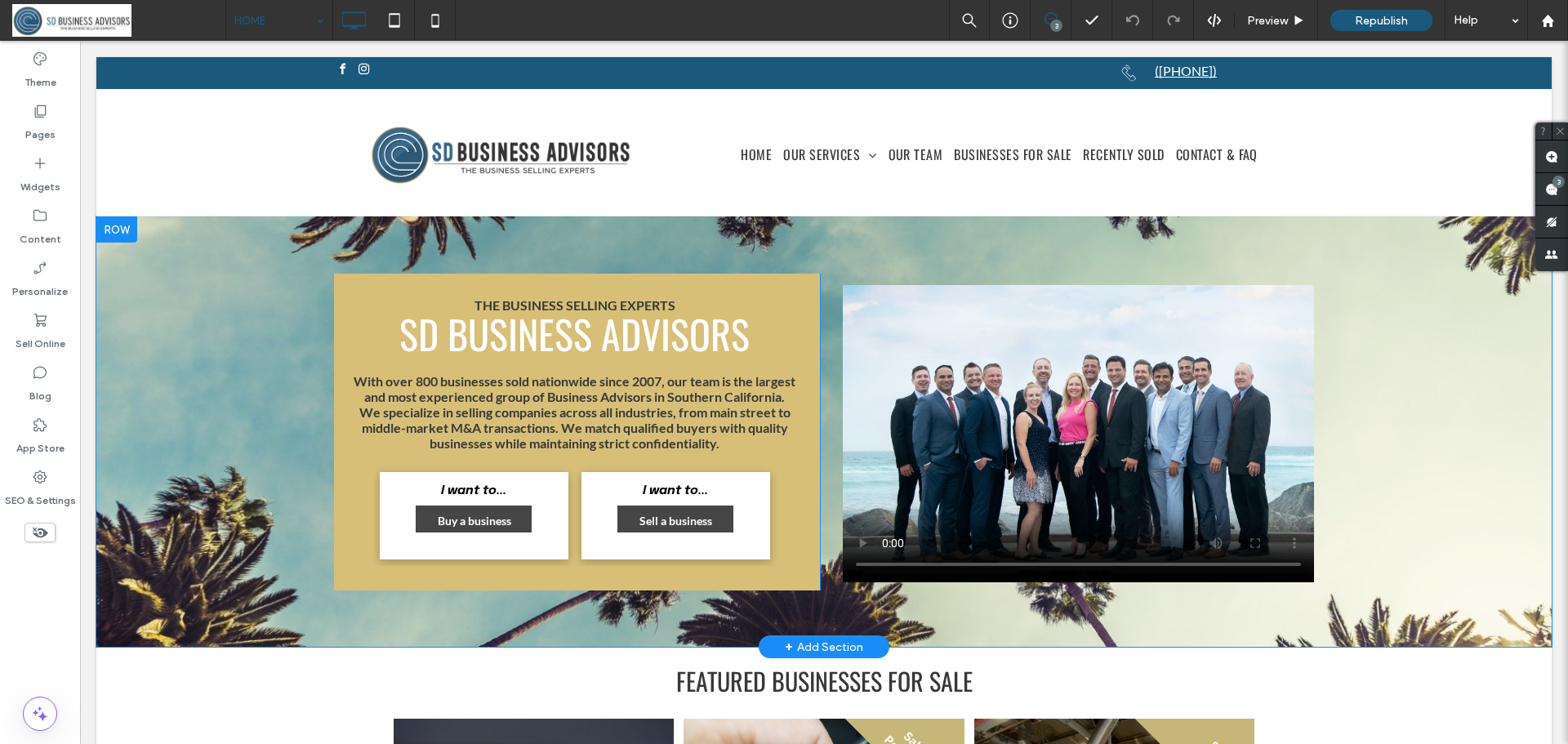 click on "THE BUSINESS SELLING EXPERTS SD BUSINESS ADVISORS With over 800 businesses sold nationwide since 2007, our team is the largest and most experienced group of Business Advisors in Southern California. We specialize in selling companies across all industries, from main street to middle-market M&A transactions. We match qualified buyers with quality businesses while maintaining strict confidentiality.
I want to...
Photo By: John Doe
Buy a business
I want to...
Photo By: John Doe
Sell a business
Click To Paste
Click To Paste
Click To Paste
Row + Add Section" at bounding box center (824, 431) 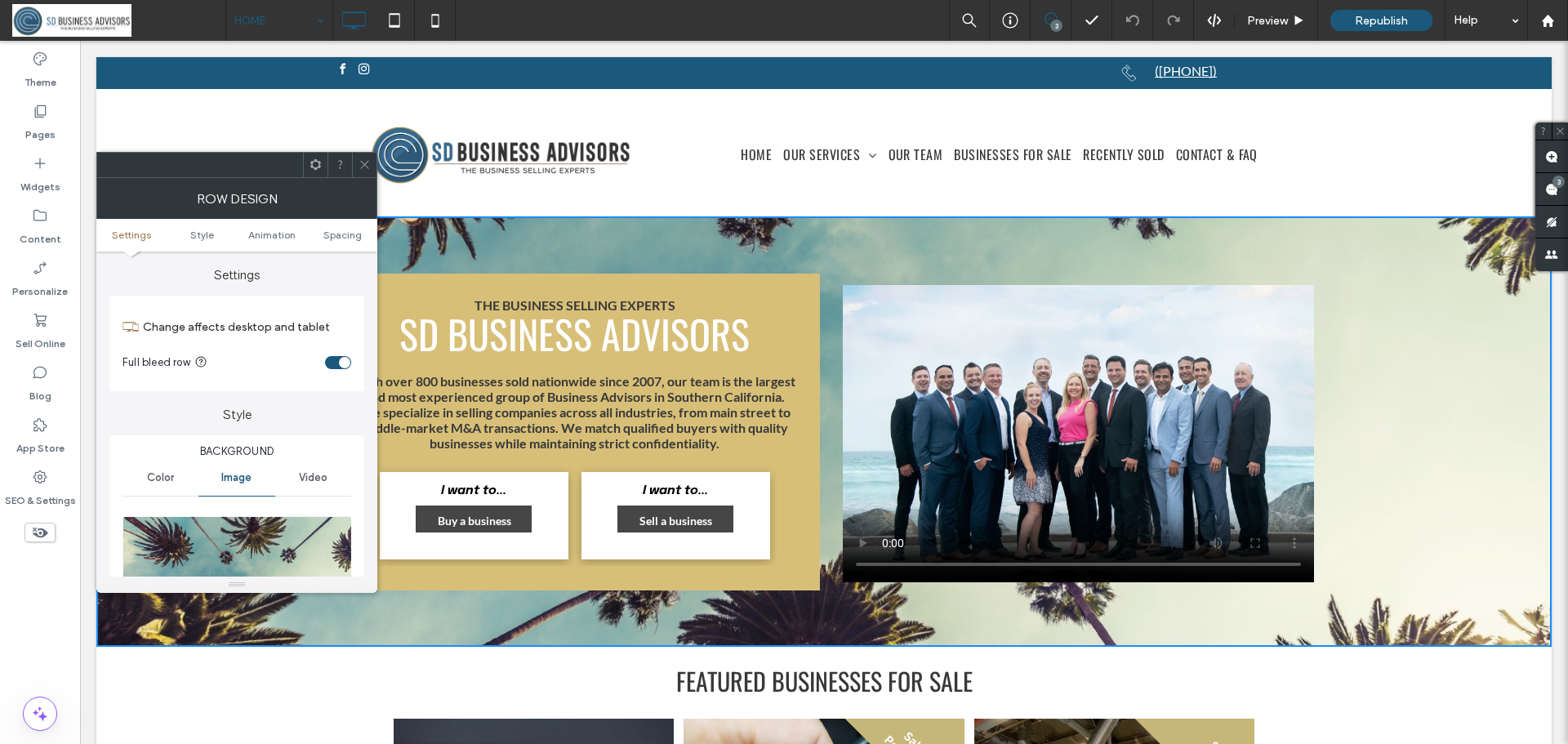 click 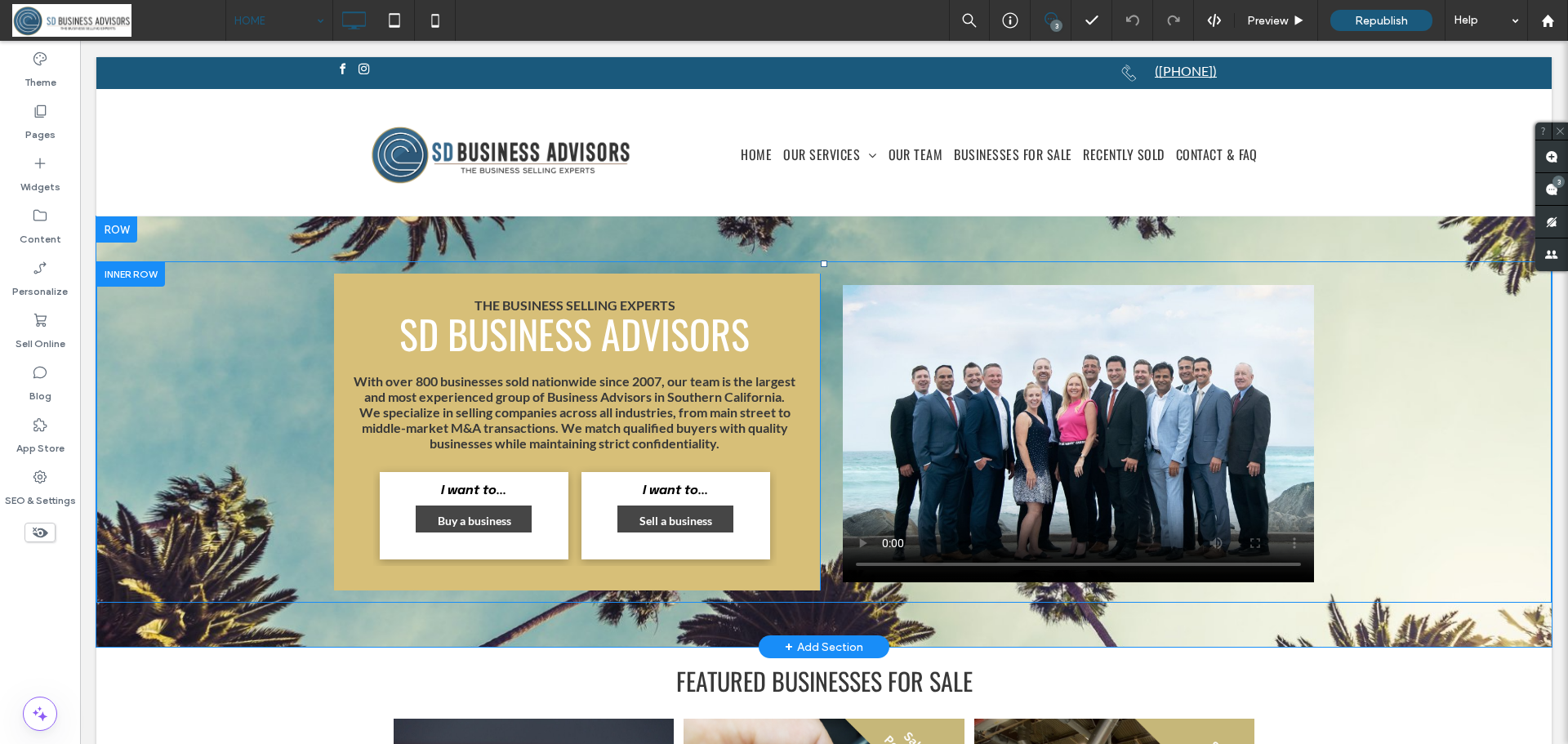 click on "THE BUSINESS SELLING EXPERTS SD BUSINESS ADVISORS With over 800 businesses sold nationwide since 2007, our team is the largest and most experienced group of Business Advisors in Southern California. We specialize in selling companies across all industries, from main street to middle-market M&A transactions. We match qualified buyers with quality businesses while maintaining strict confidentiality.
I want to...
Photo By: John Doe
Buy a business
I want to...
Photo By: John Doe
Sell a business
Click To Paste
Click To Paste" at bounding box center [824, 432] 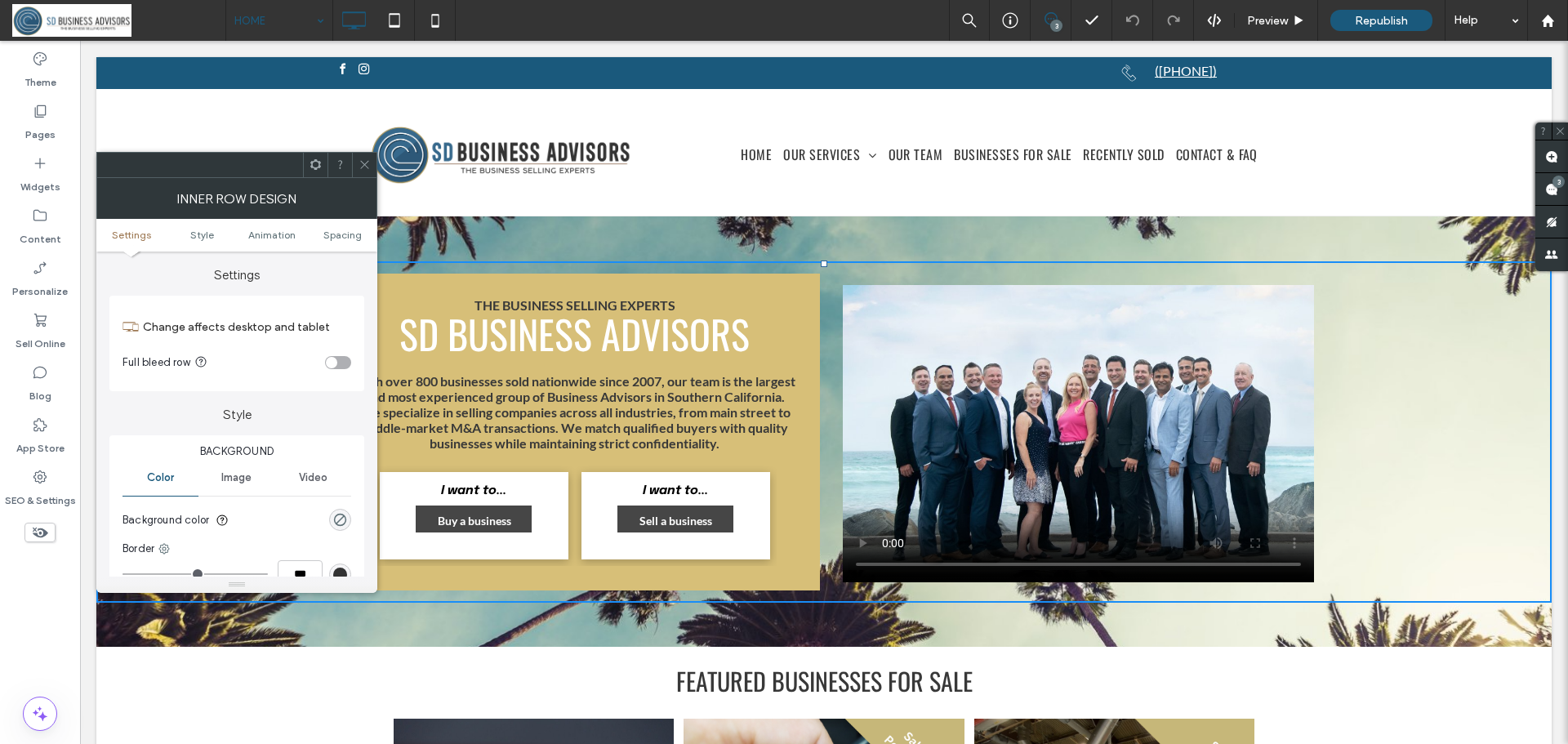 click on "THE BUSINESS SELLING EXPERTS SD BUSINESS ADVISORS With over 800 businesses sold nationwide since 2007, our team is the largest and most experienced group of Business Advisors in Southern California. We specialize in selling companies across all industries, from main street to middle-market M&A transactions. We match qualified buyers with quality businesses while maintaining strict confidentiality.
I want to...
Photo By: John Doe
Buy a business
I want to...
Photo By: John Doe
Sell a business
Click To Paste
Click To Paste
Click To Paste
Row + Add Section" at bounding box center [824, 431] 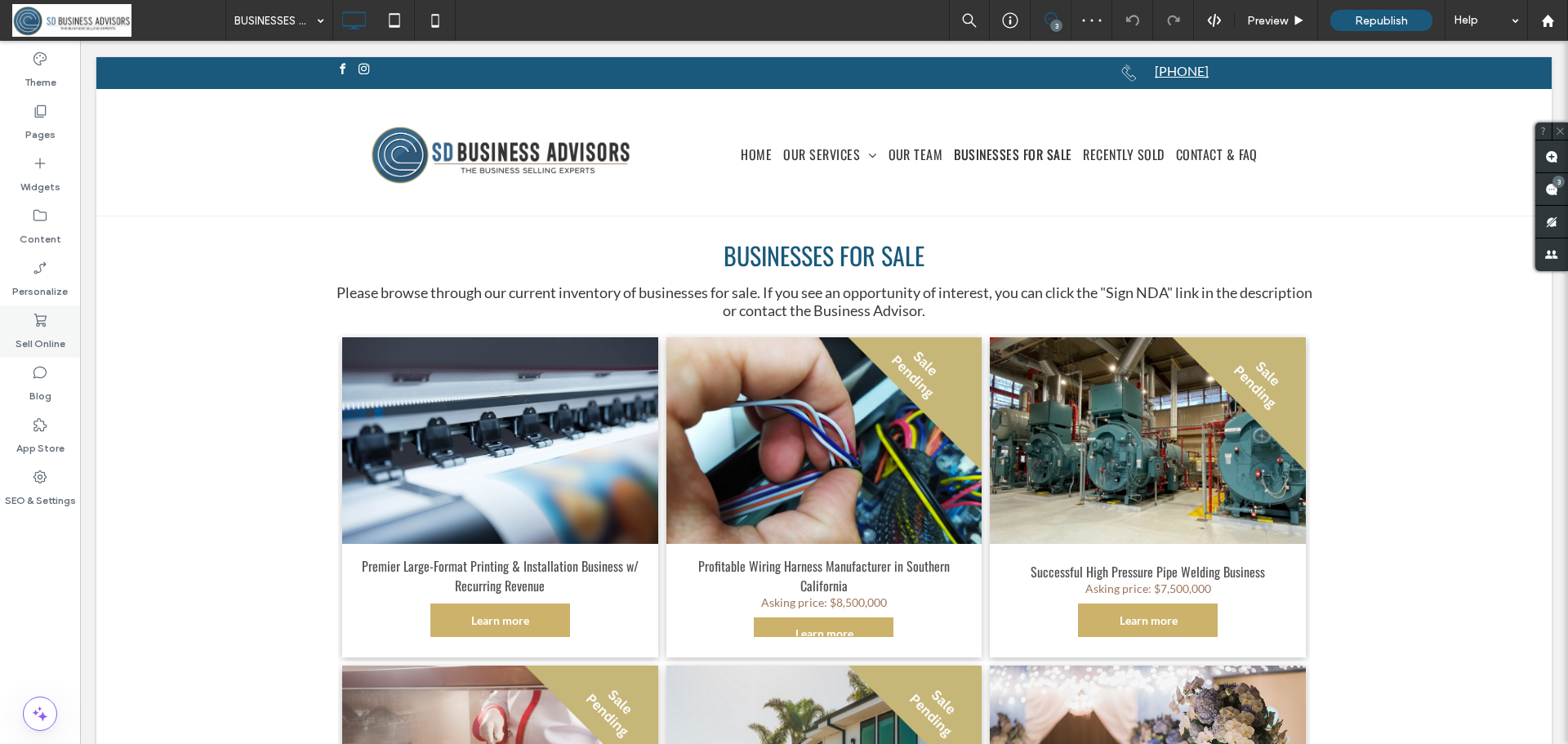 scroll, scrollTop: 0, scrollLeft: 0, axis: both 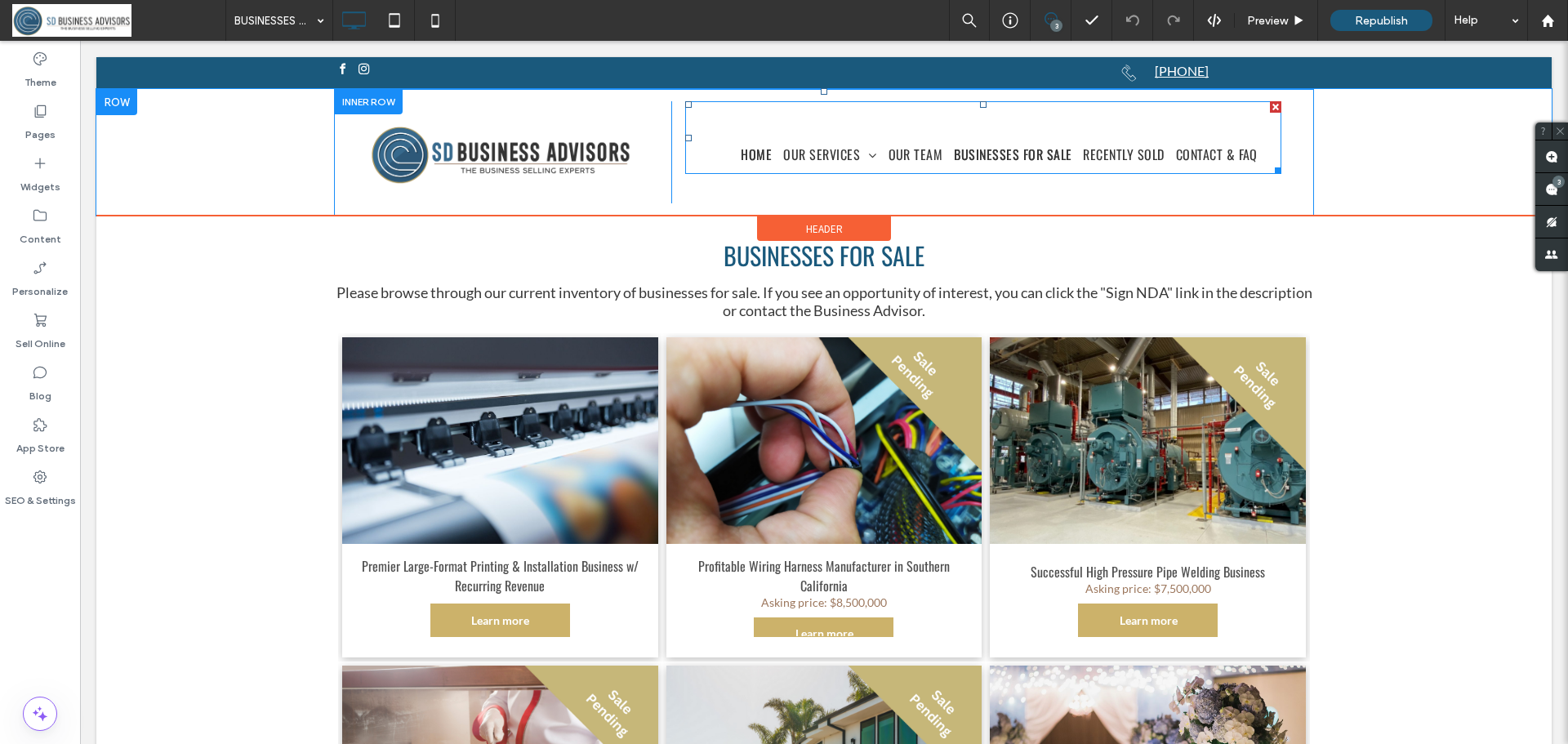 click on "HOME" at bounding box center [756, 154] 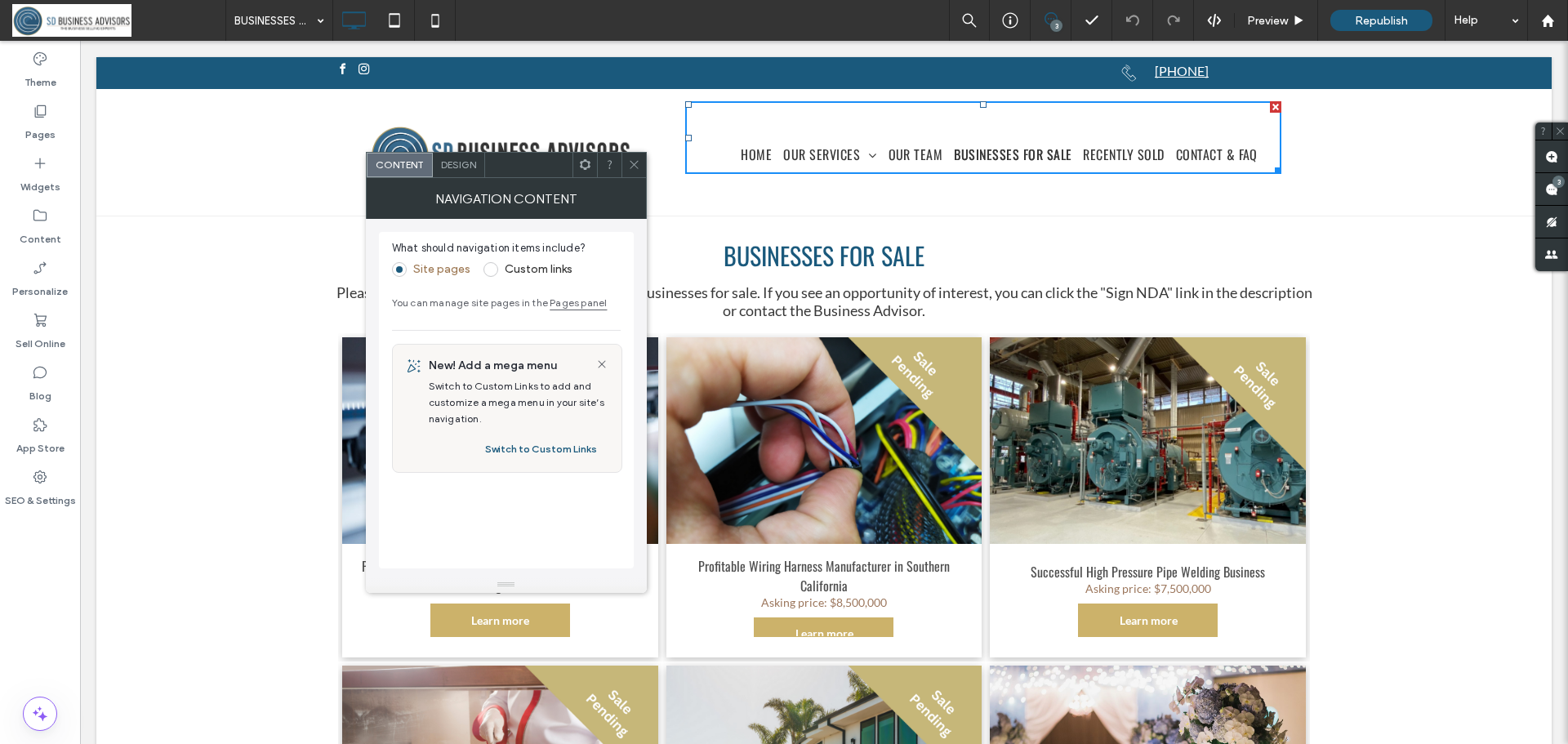 click 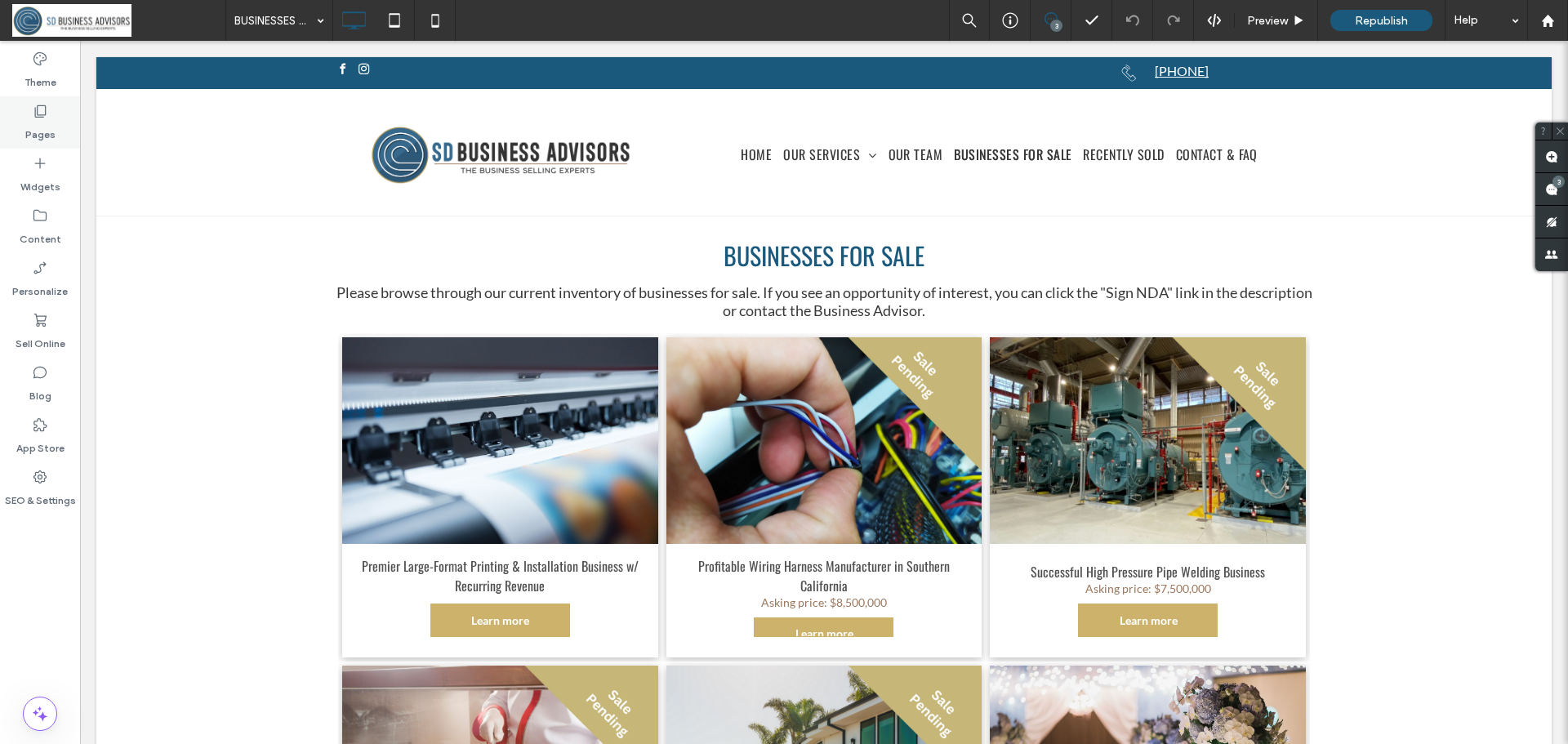 click 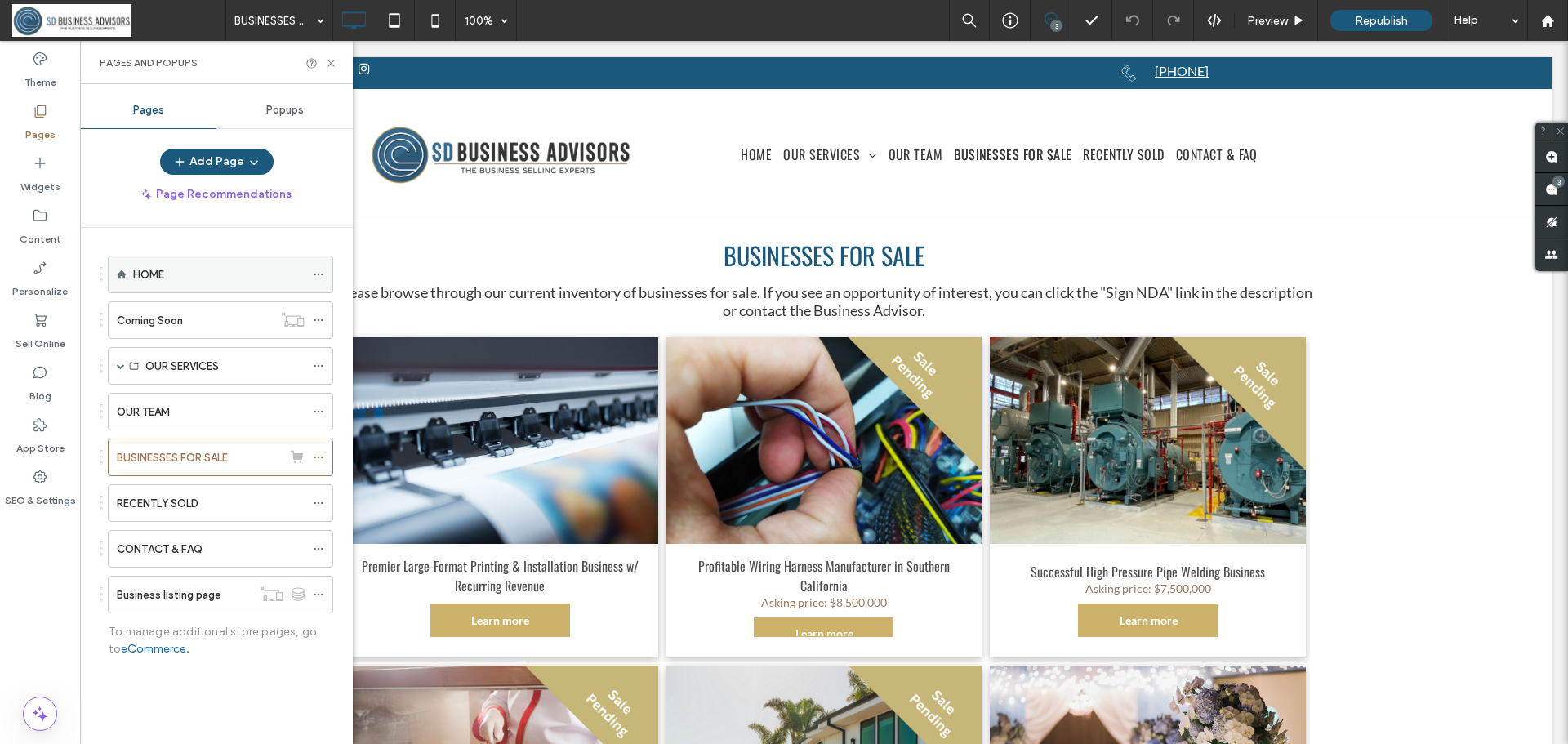 click on "HOME" at bounding box center [219, 274] 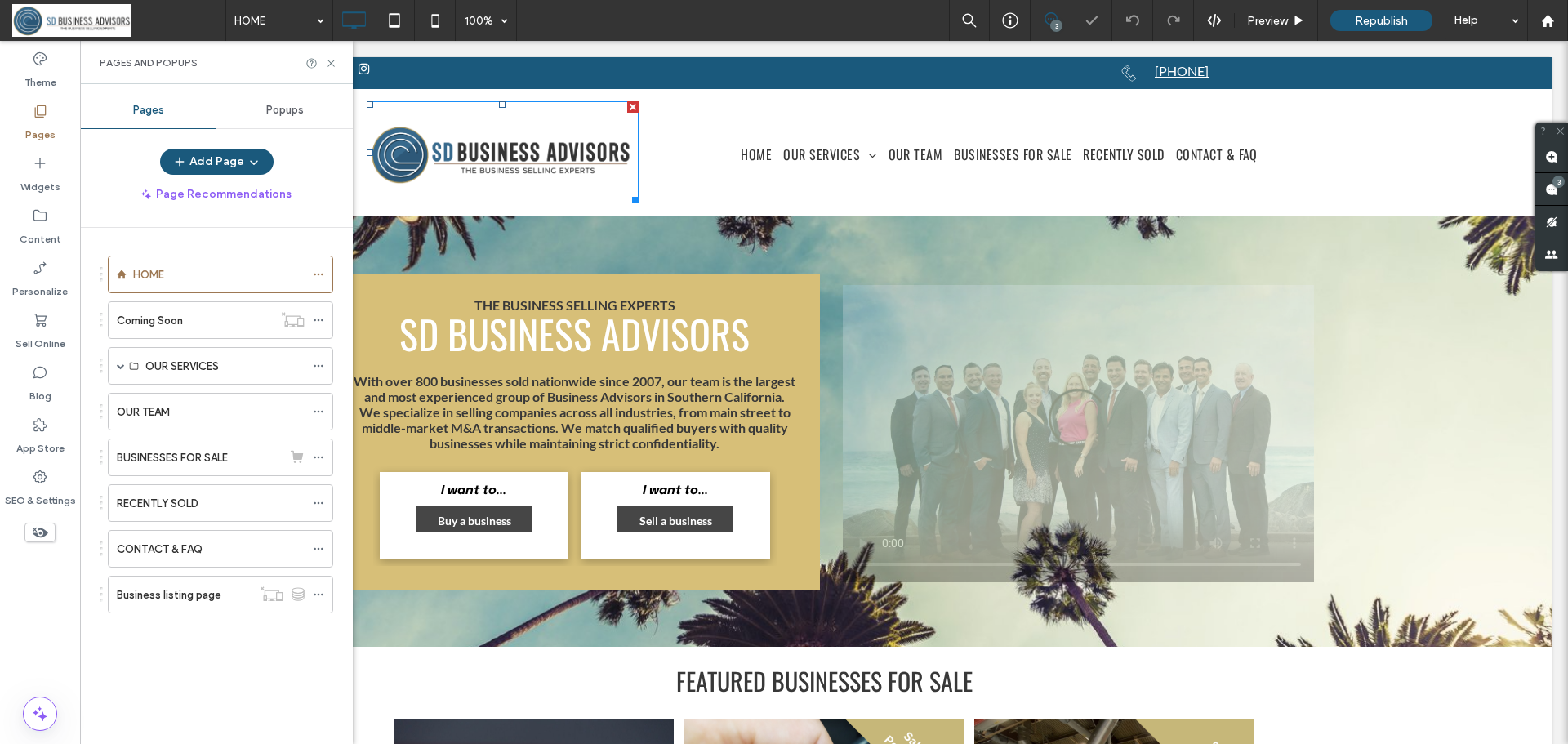 scroll, scrollTop: 0, scrollLeft: 0, axis: both 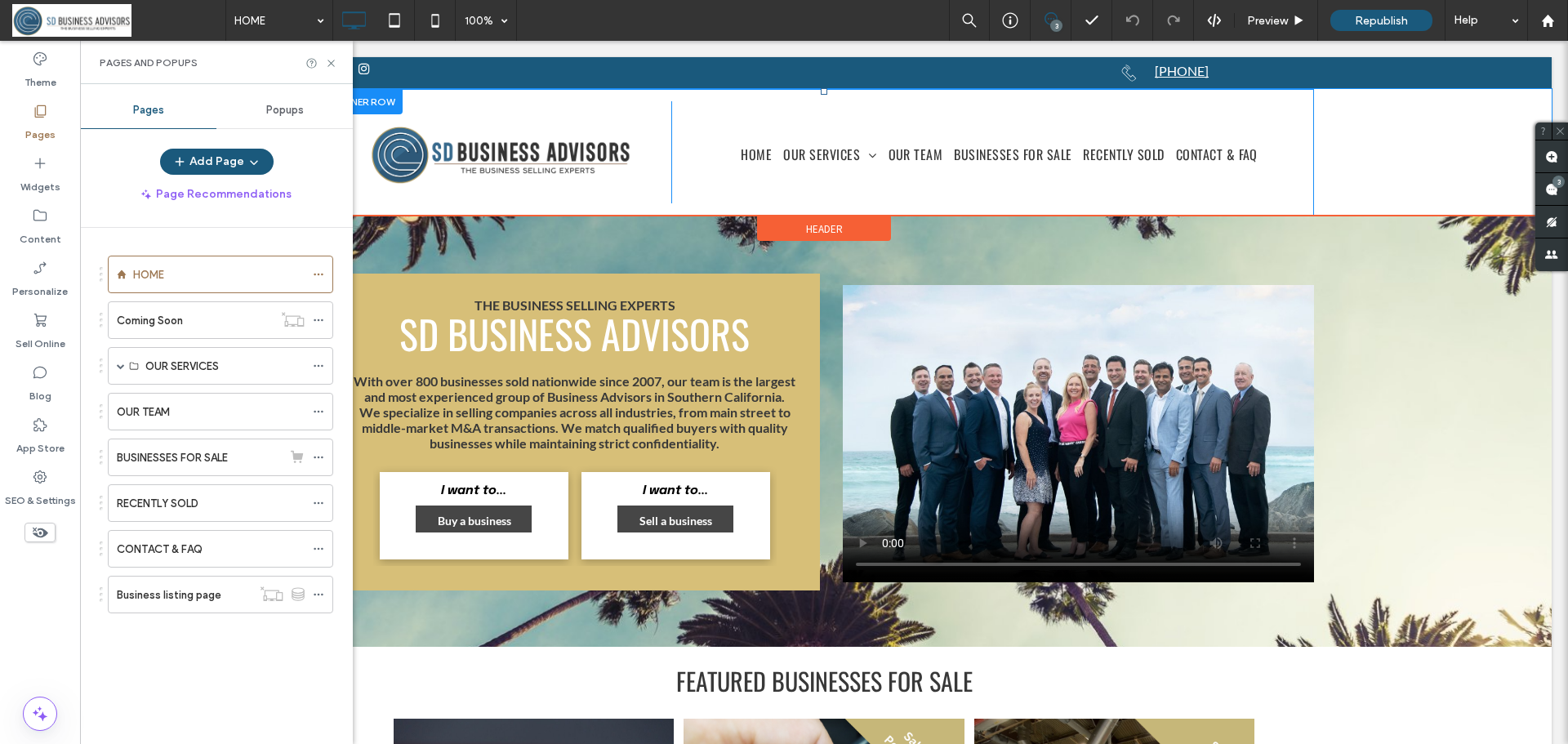 click on "HOME
OUR SERVICES
Our Services
Sell a business
Testimonials
Articles
OUR TEAM
BUSINESSES FOR SALE
RECENTLY SOLD
CONTACT & FAQ
Click To Paste" at bounding box center [976, 152] 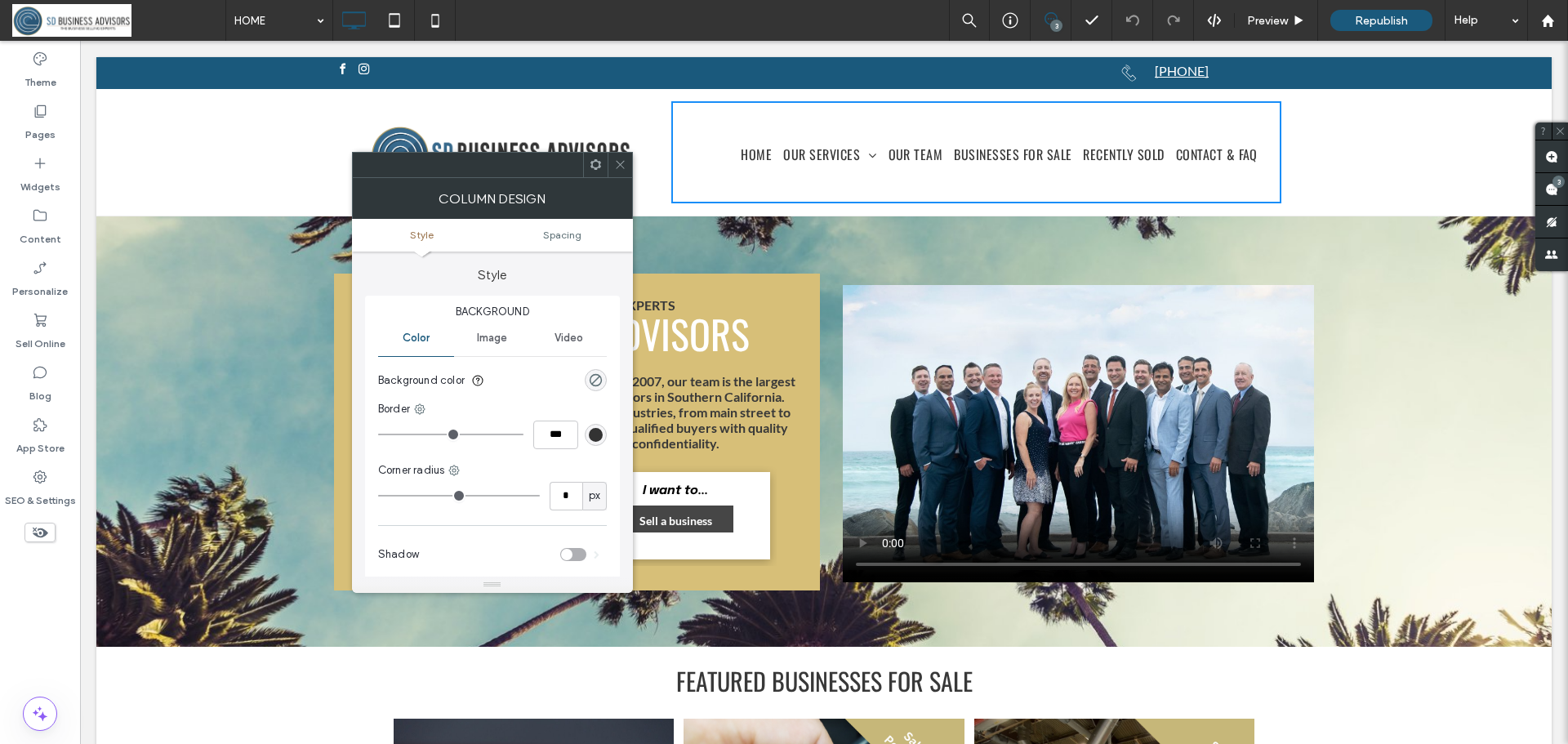 click on "Click To Paste
HOME
OUR SERVICES
Our Services
Sell a business
Testimonials
Articles
OUR TEAM
BUSINESSES FOR SALE
RECENTLY SOLD
CONTACT & FAQ
Click To Paste
Click To Paste" at bounding box center [824, 152] 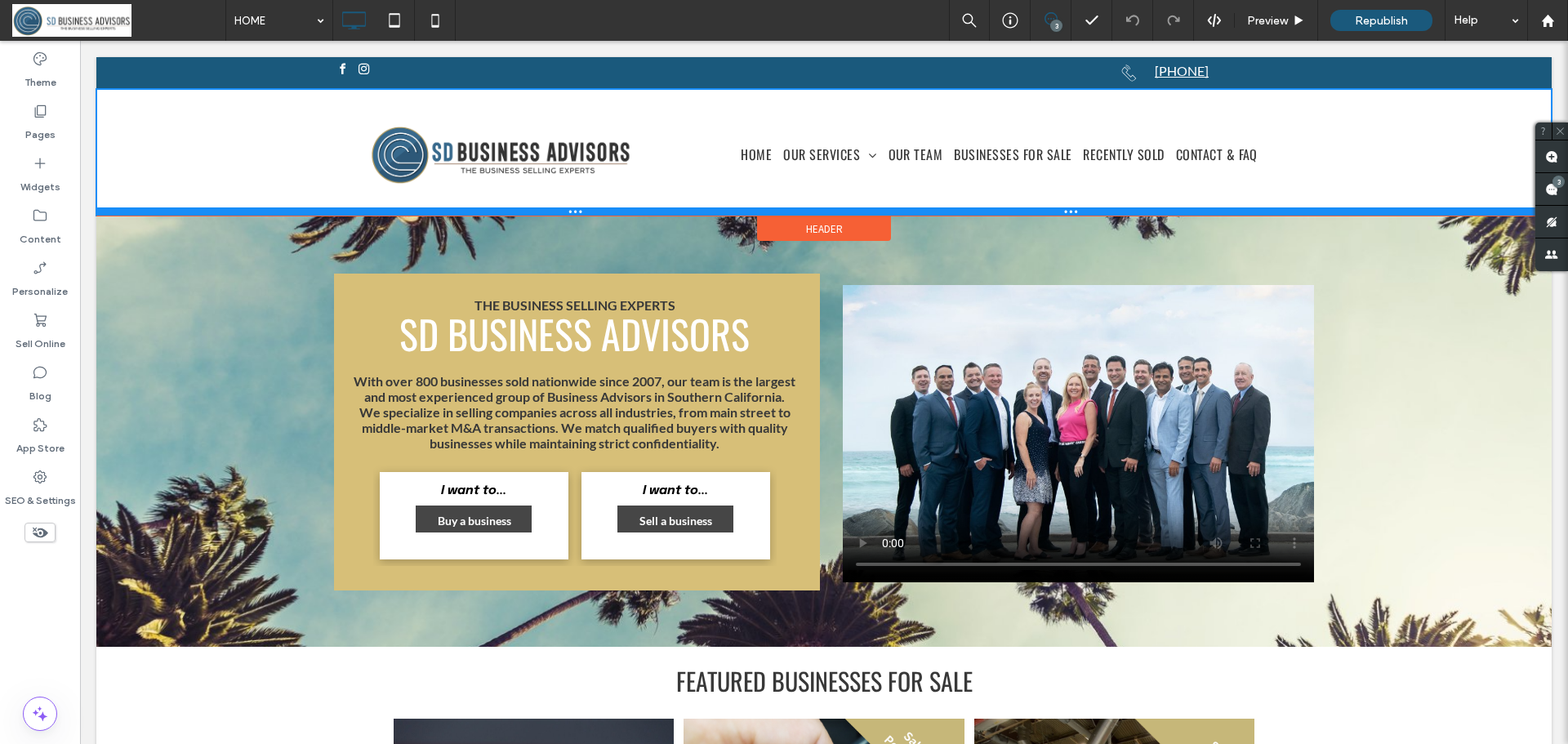 drag, startPoint x: 257, startPoint y: 211, endPoint x: 342, endPoint y: 205, distance: 85.2115 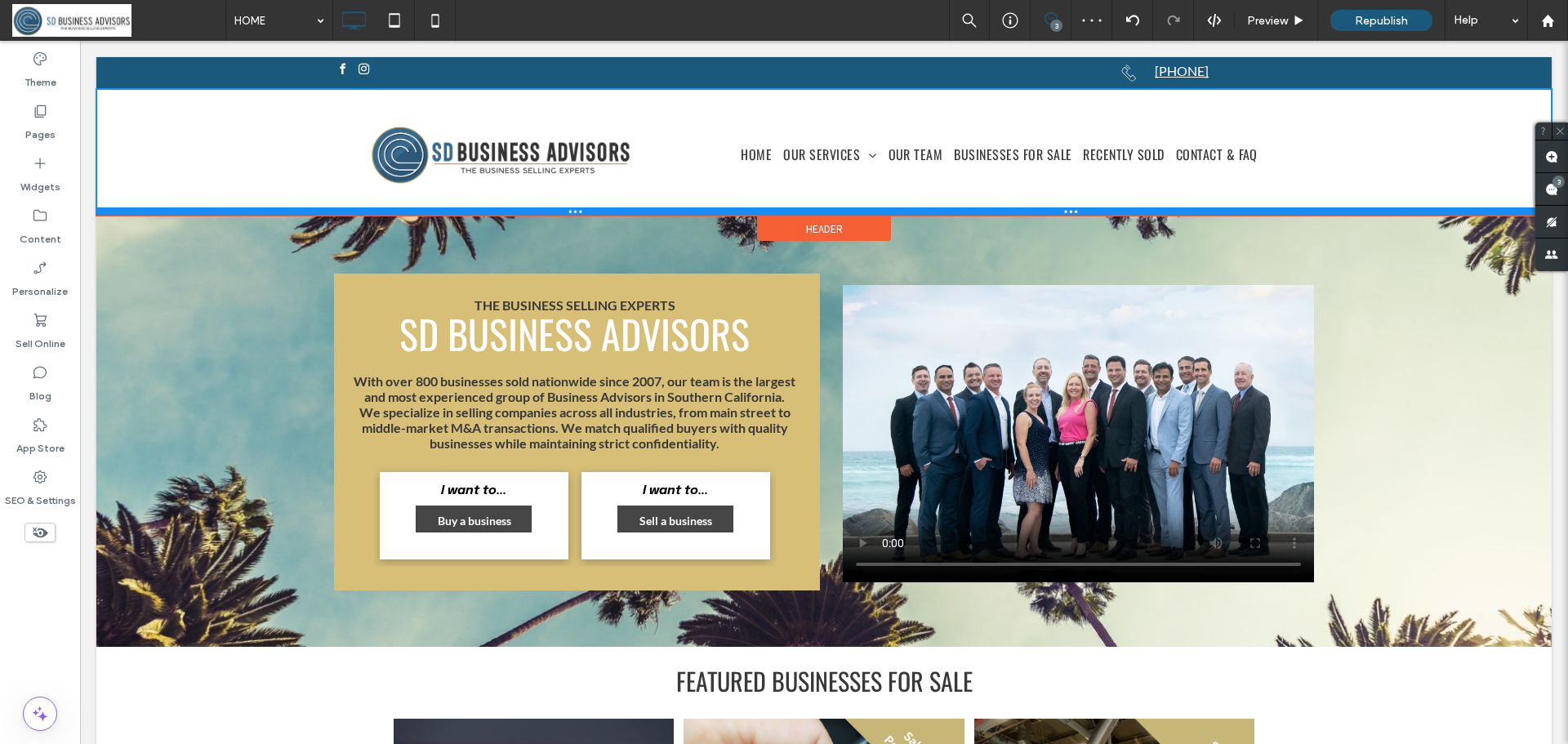 drag, startPoint x: 220, startPoint y: 212, endPoint x: 302, endPoint y: 238, distance: 86.02325 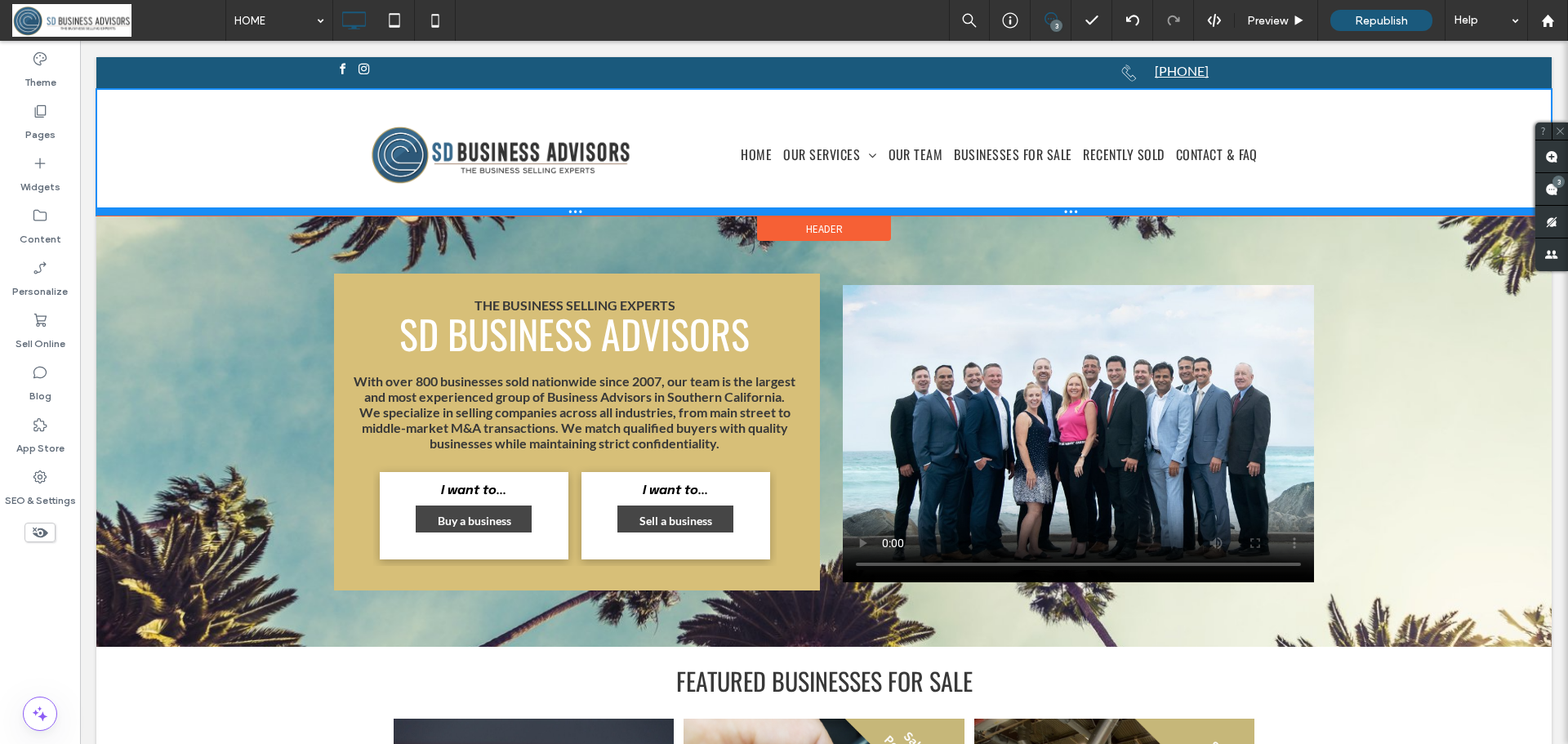 drag, startPoint x: 572, startPoint y: 212, endPoint x: 648, endPoint y: 261, distance: 90.4268 